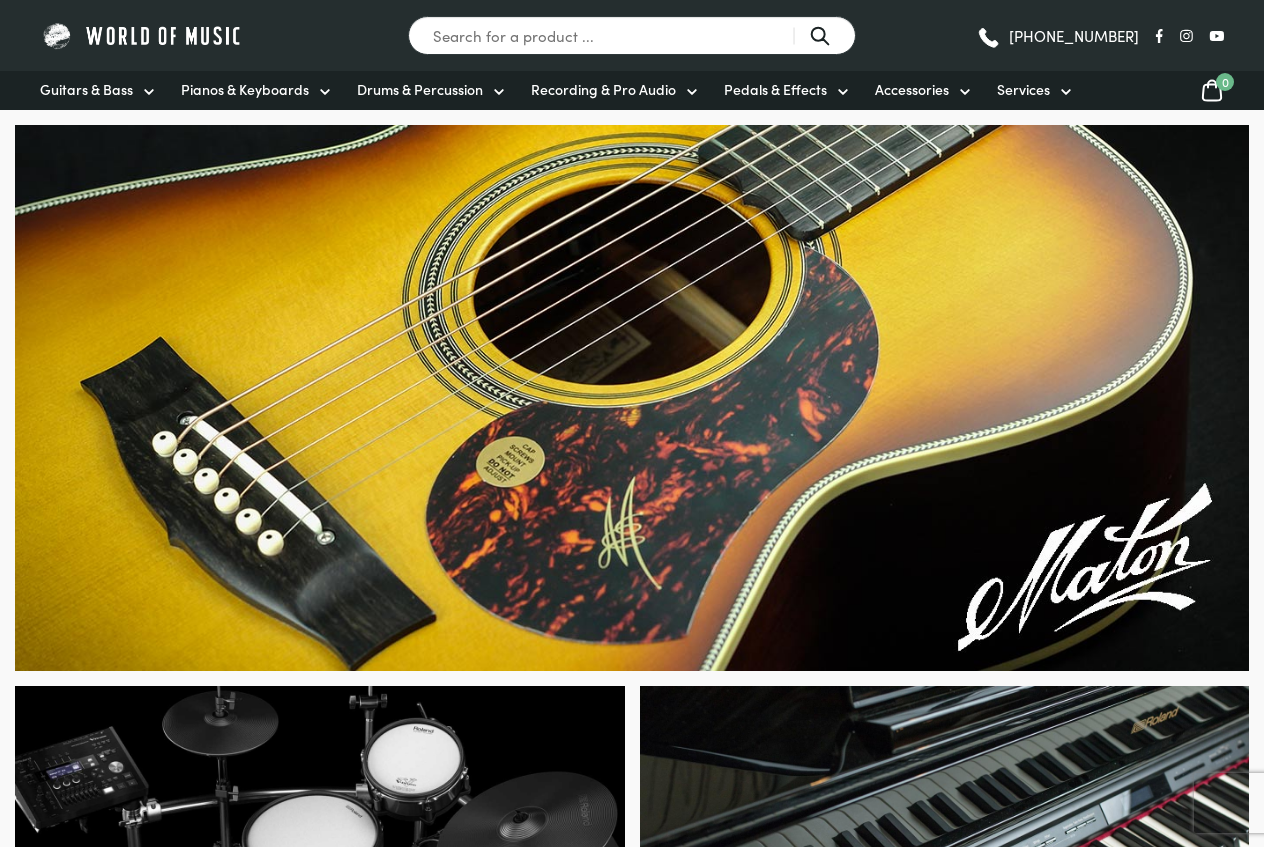 scroll, scrollTop: 102, scrollLeft: 0, axis: vertical 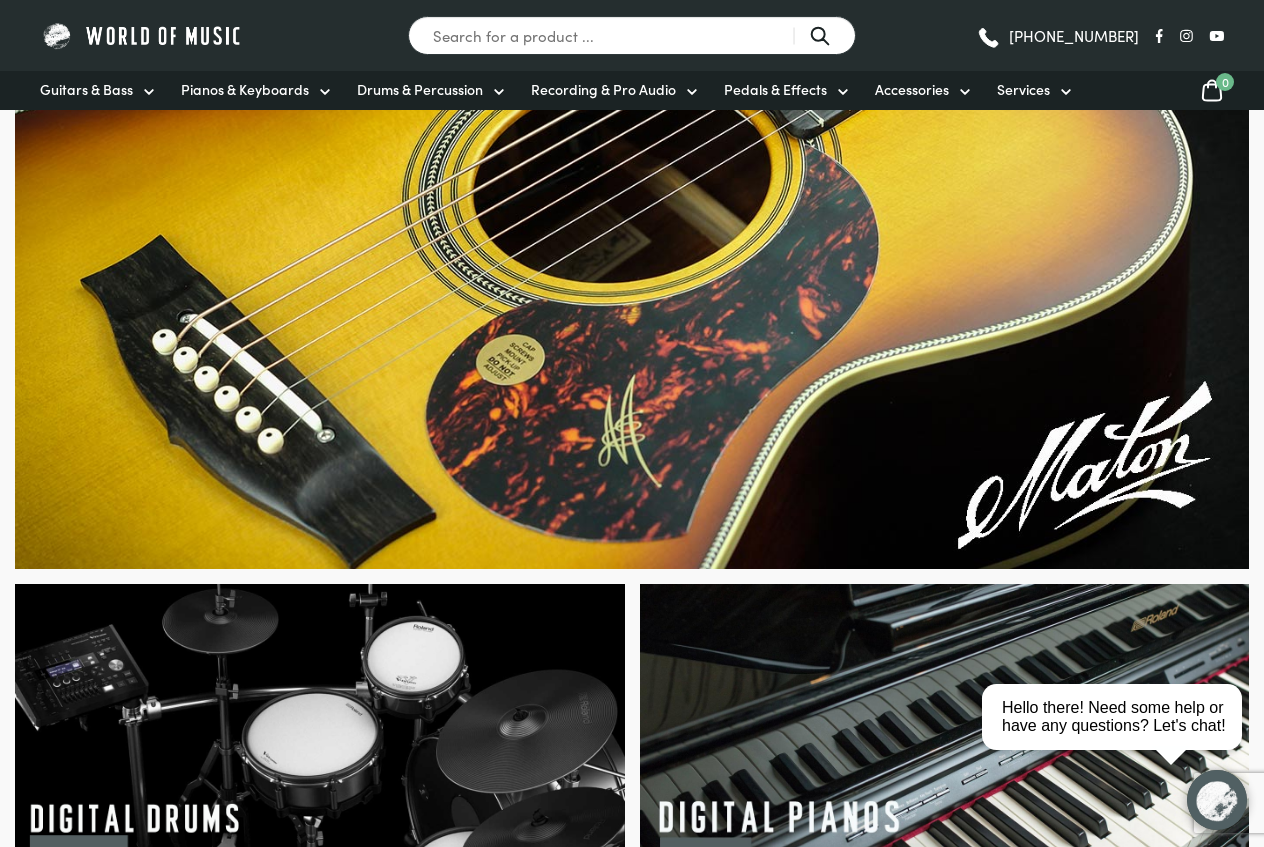 click at bounding box center [624, 303] 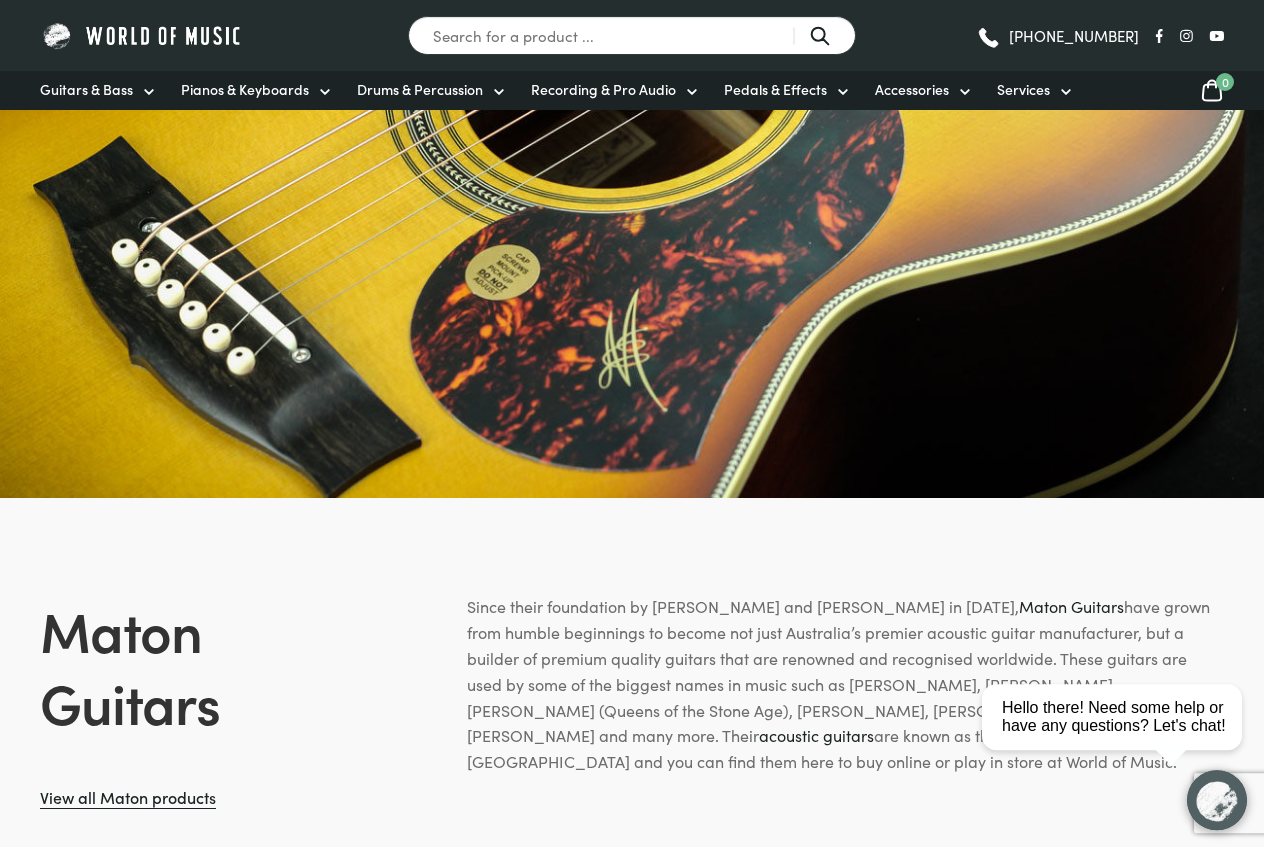 scroll, scrollTop: 0, scrollLeft: 0, axis: both 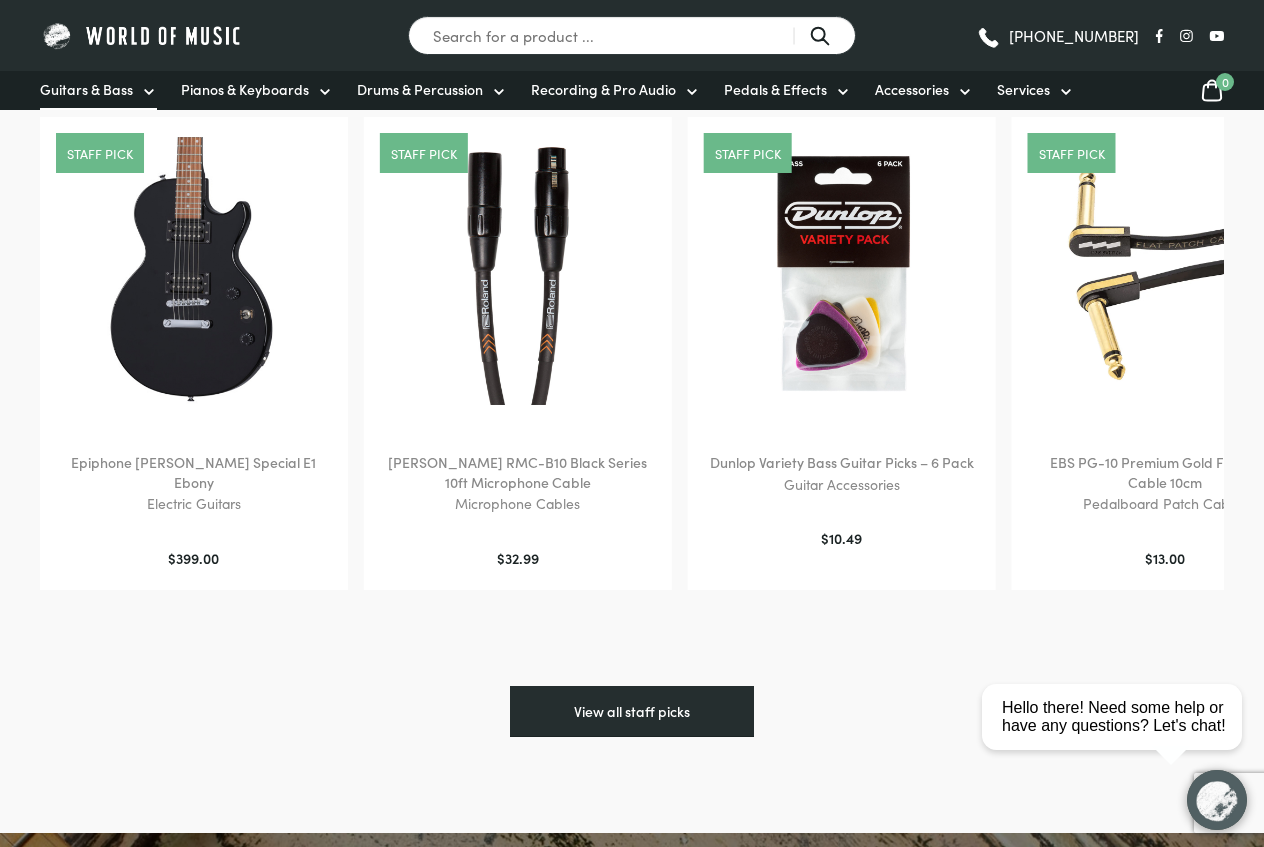 click 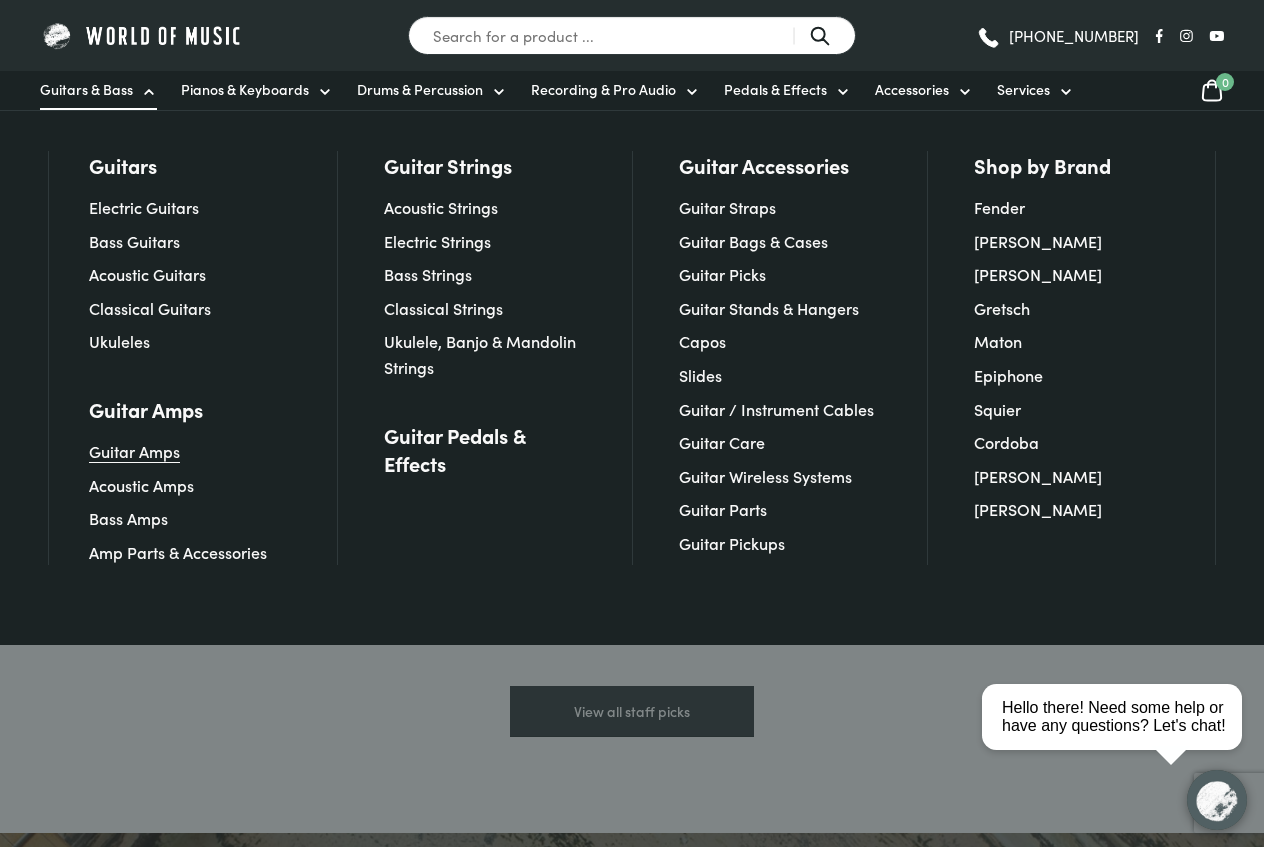 click on "Guitar Amps" at bounding box center (134, 451) 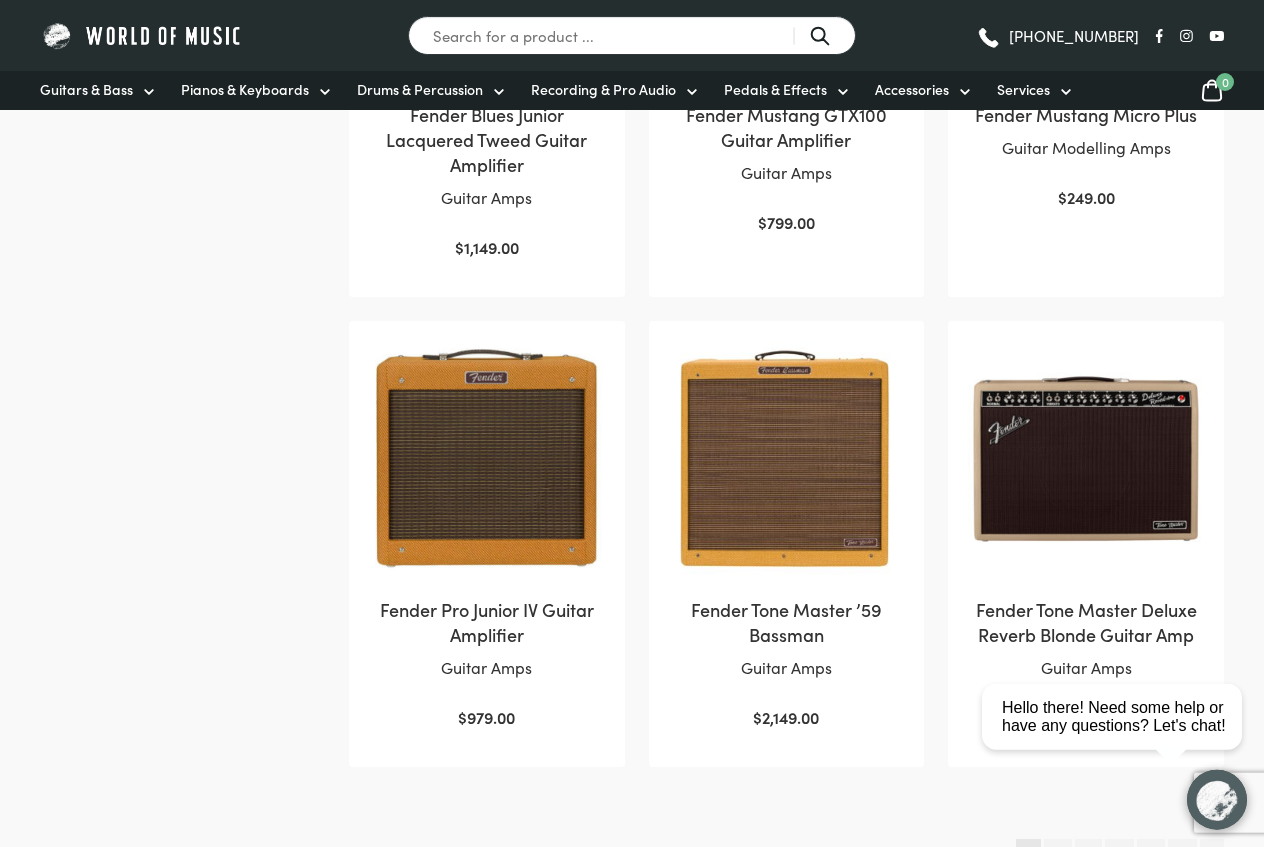 scroll, scrollTop: 1632, scrollLeft: 0, axis: vertical 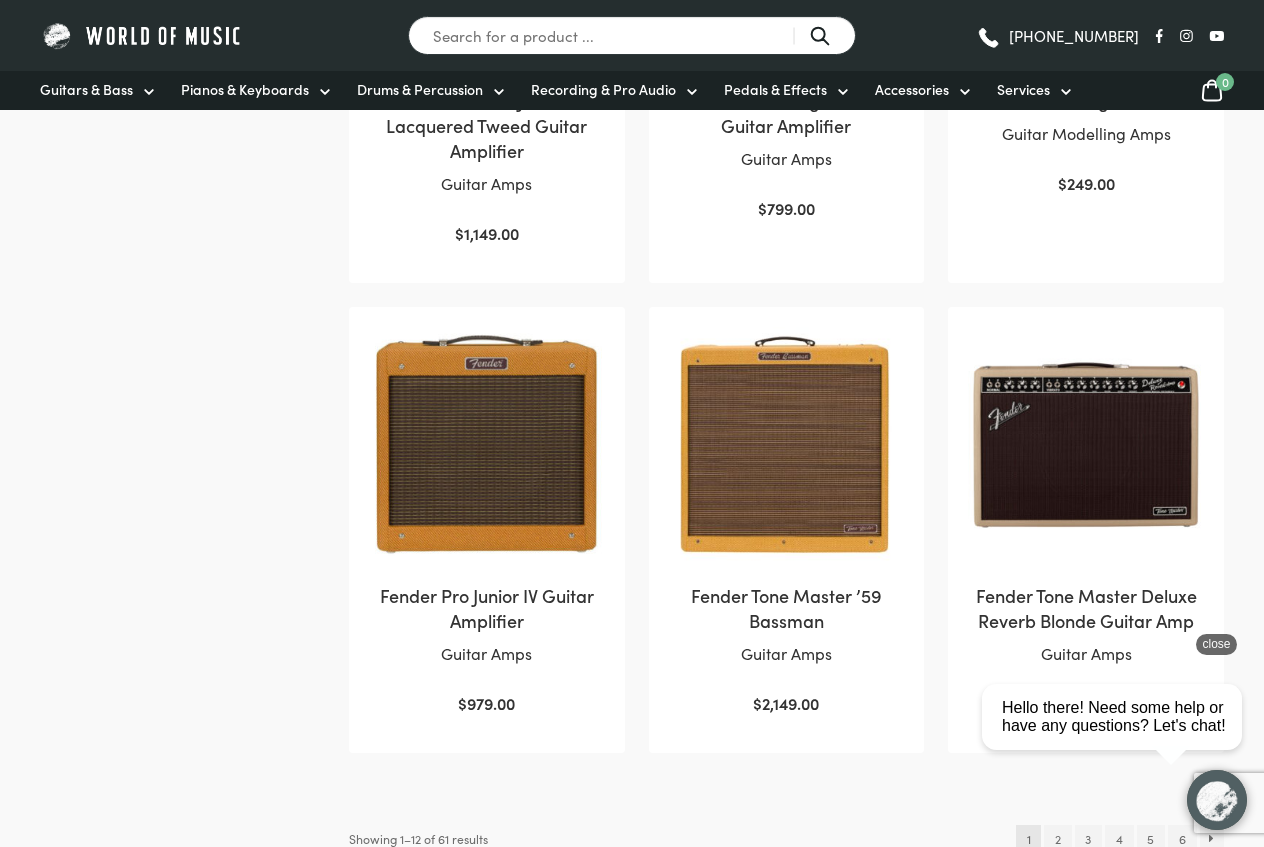 click on "close" at bounding box center (1216, 644) 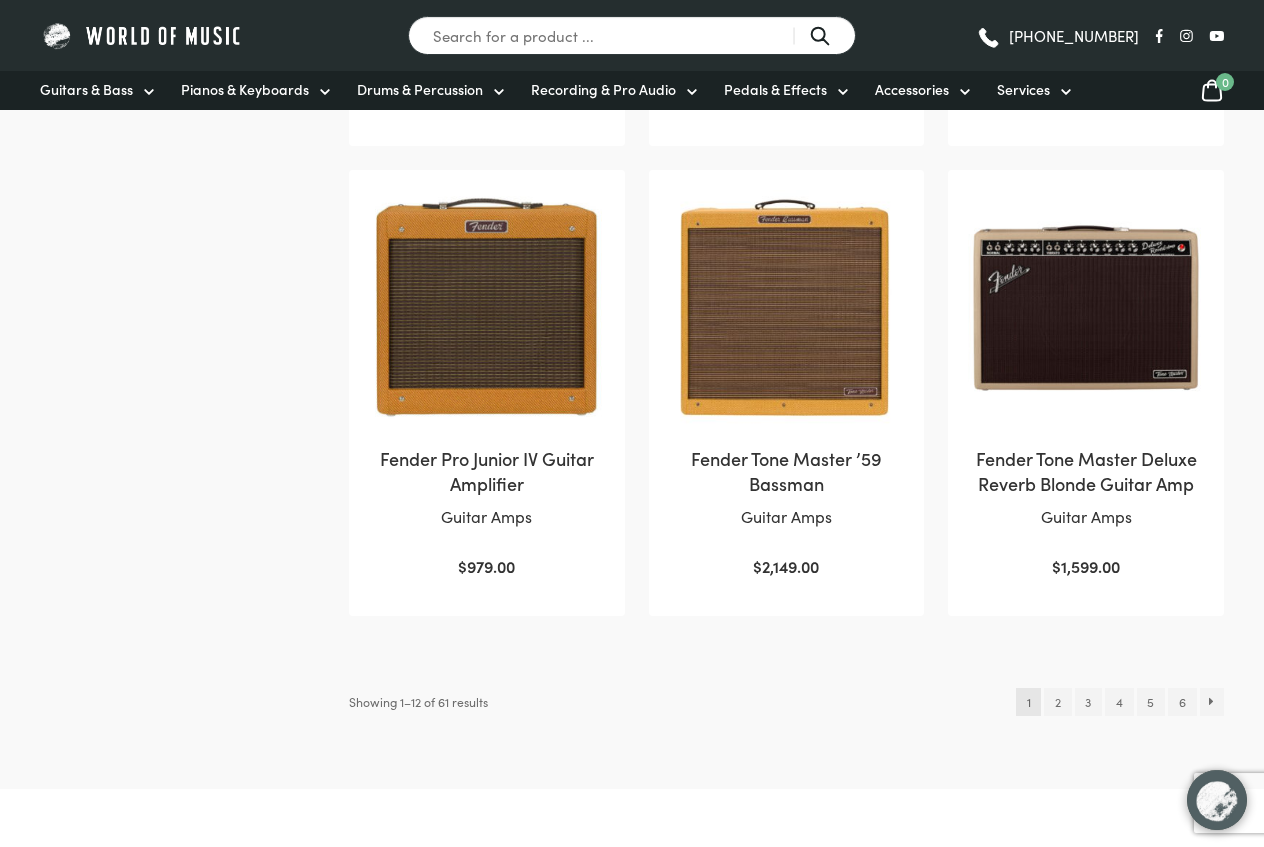 scroll, scrollTop: 1734, scrollLeft: 0, axis: vertical 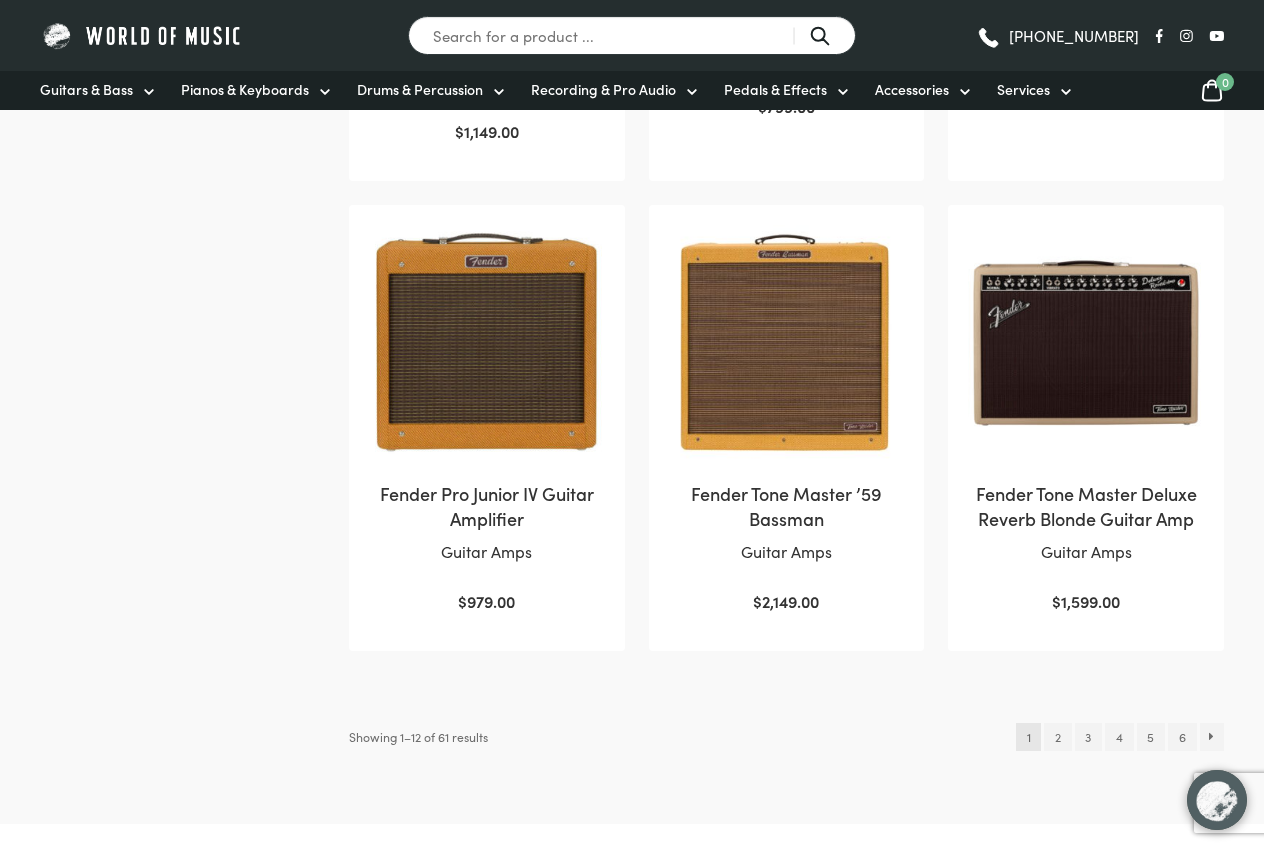 click on "Sort by popularity
Sort by average rating
Sort by latest
Sort by price: low to high
Sort by price: high to low
Sort by name: A to Z
Sort by name: Z to A
Sort by availability
Show sale items first
Boss KATANA 100 Gen 3 Guitar Amplifier Guitar Amps
$ 699.00
Boss Cube Street 2 Battery Powered Amplifier Black Acoustic Amps
$ 489.00
Boss KATANA 50 Gen 3 Guitar Amplifier Guitar Amps
$ 469.00
Fender ’65 Deluxe Reverb Guitar Amplifier Guitar Amps
$ 2,699.00
Fender ’65 Princeton Reverb Guitar Amplifier Guitar Amps
$ 2,199.00
Fender ’68 Custom Princeton Reverb Guitar Amplifier Guitar Amps
$ 2,099.00
Fender Blues Junior Lacquered Tweed Guitar Amplifier Guitar Amps
$ 1,149.00
Guitar Amps" at bounding box center (632, -270) 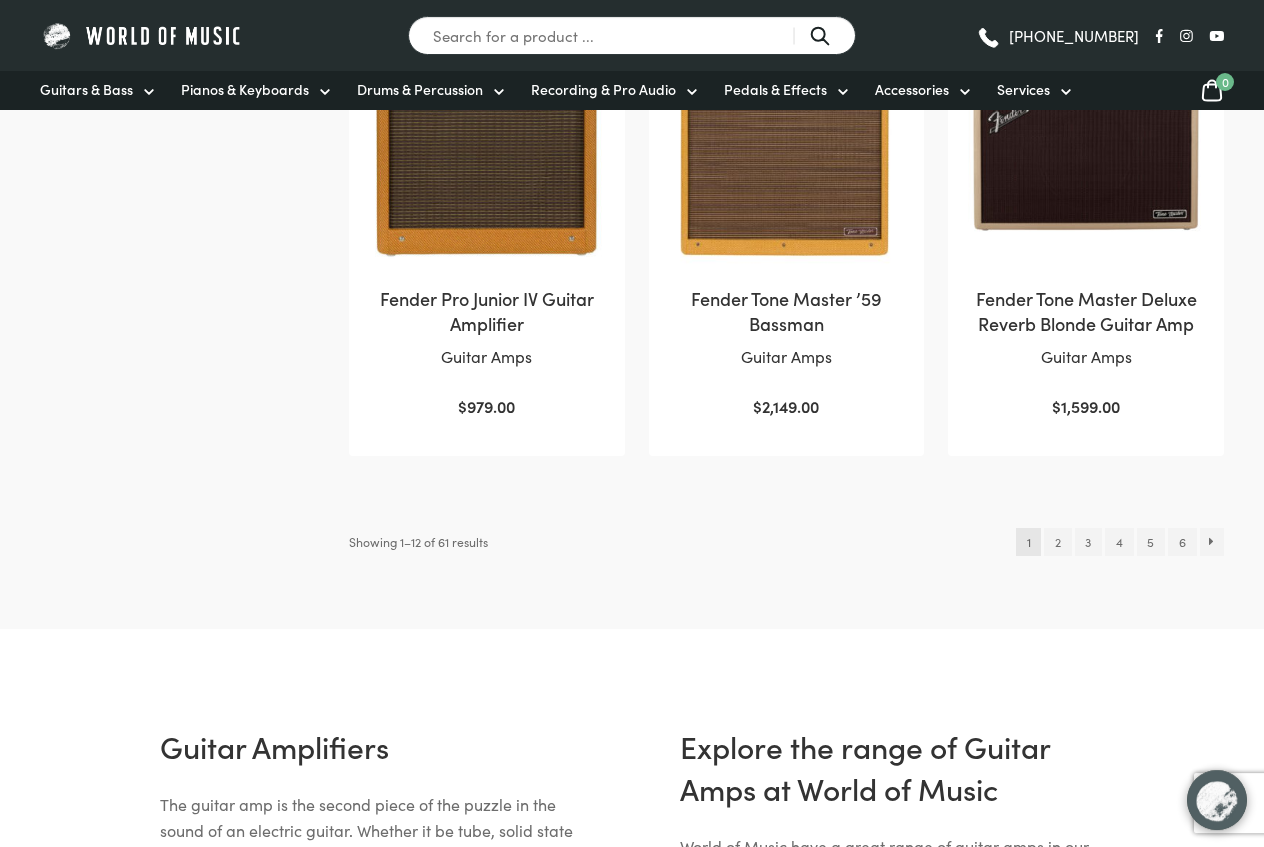 scroll, scrollTop: 1938, scrollLeft: 0, axis: vertical 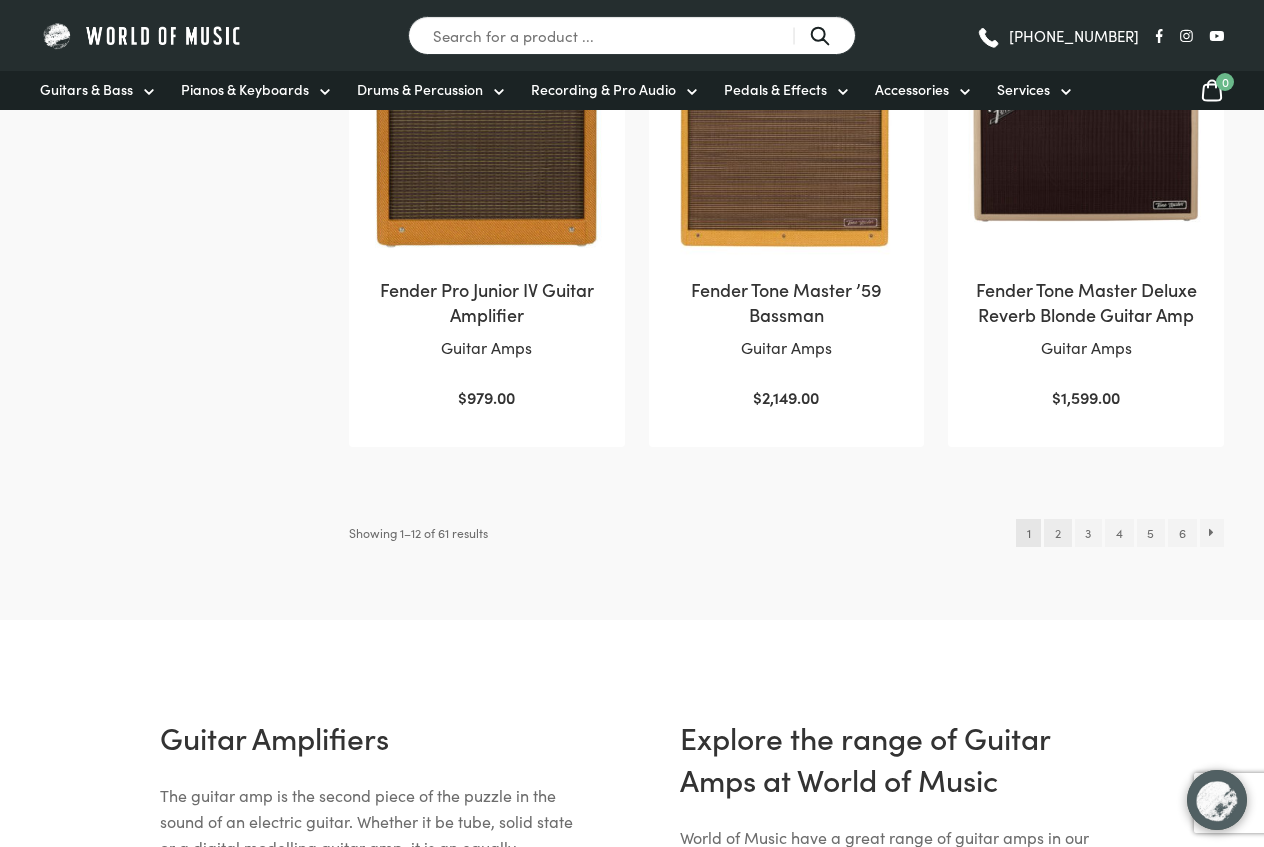 click on "2" at bounding box center (1057, 533) 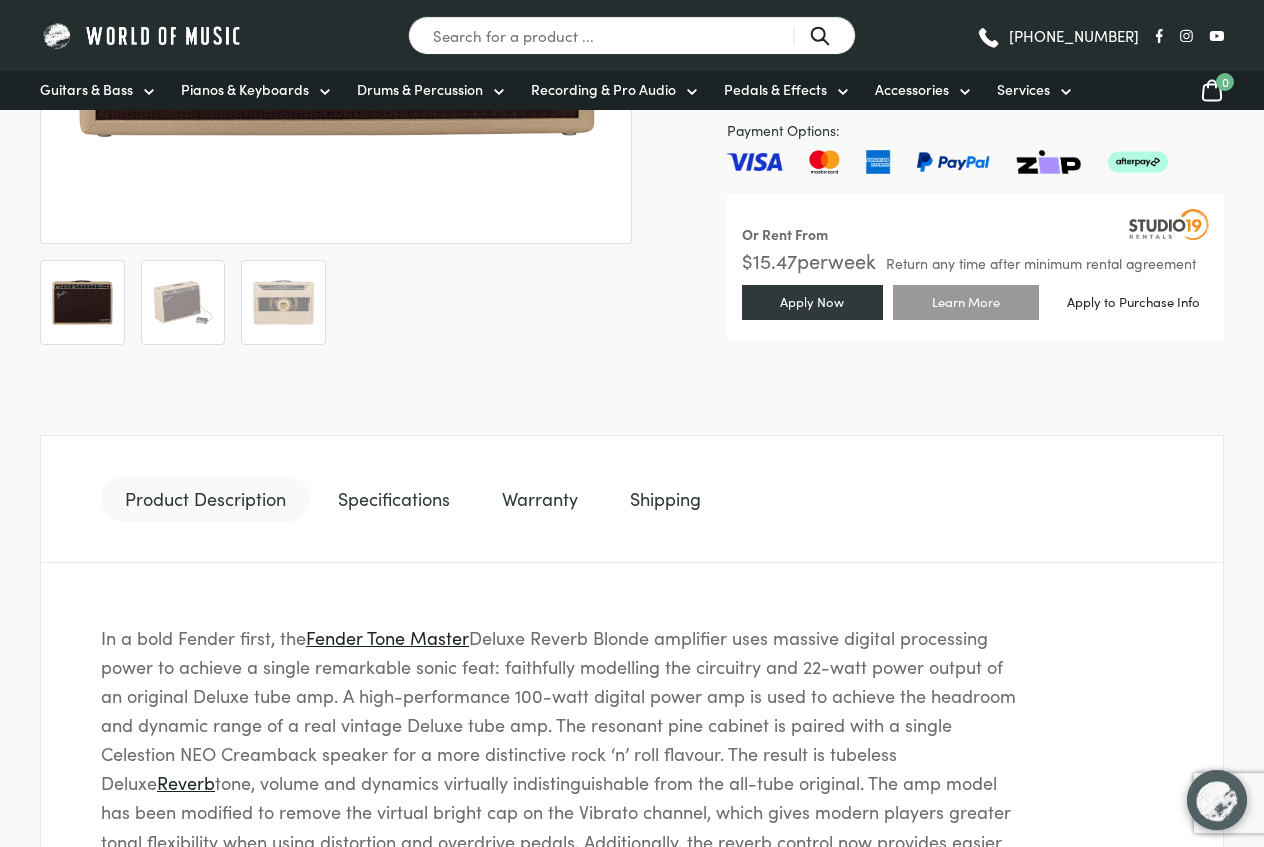 scroll, scrollTop: 612, scrollLeft: 0, axis: vertical 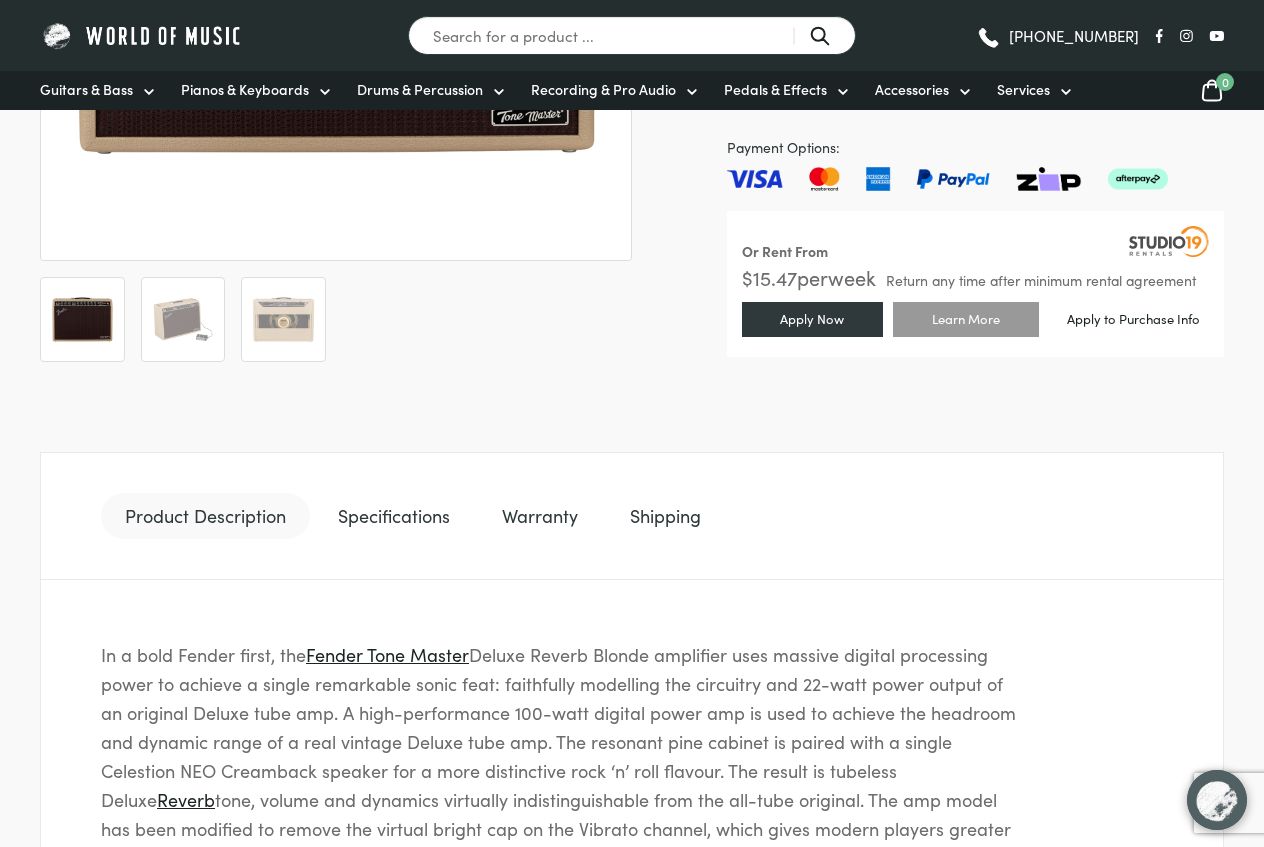 click on "Specifications" at bounding box center (394, 516) 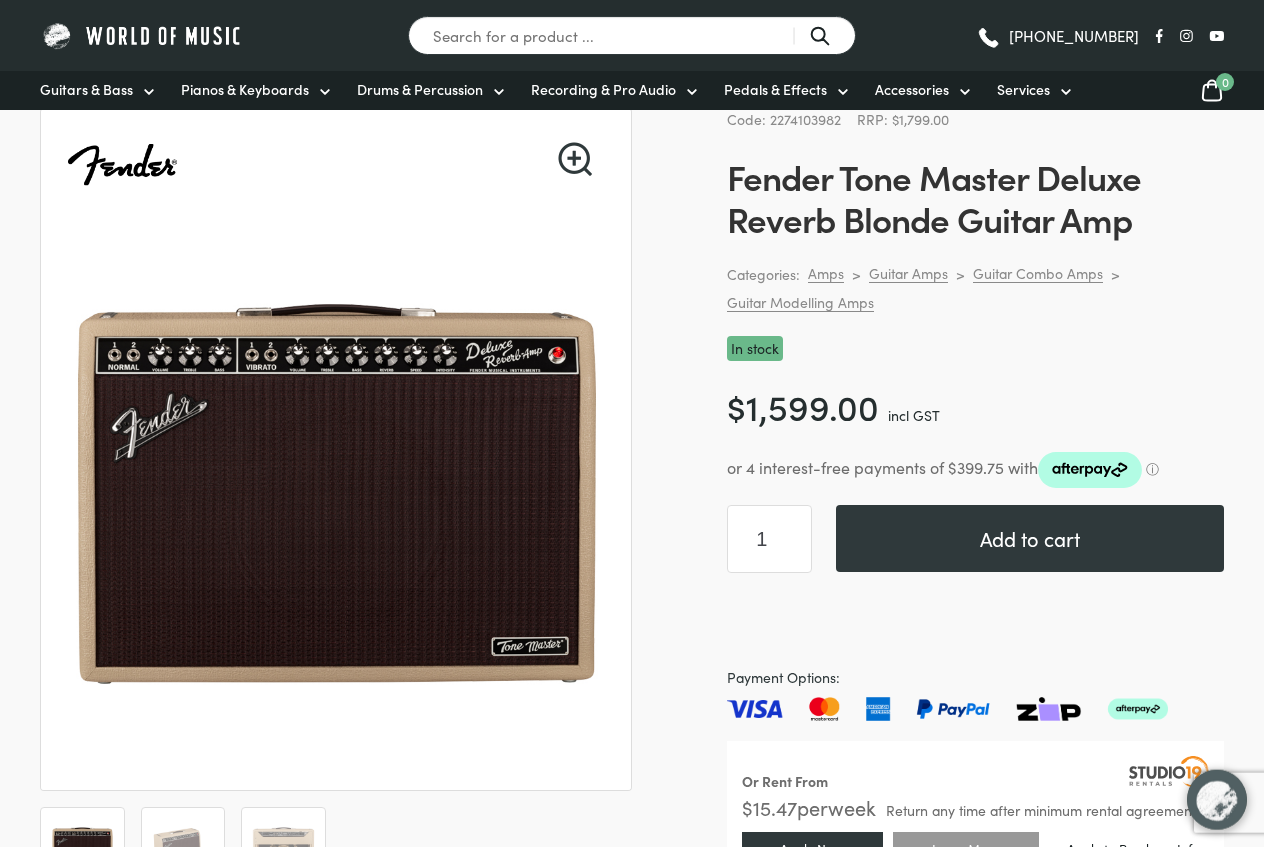scroll, scrollTop: 0, scrollLeft: 0, axis: both 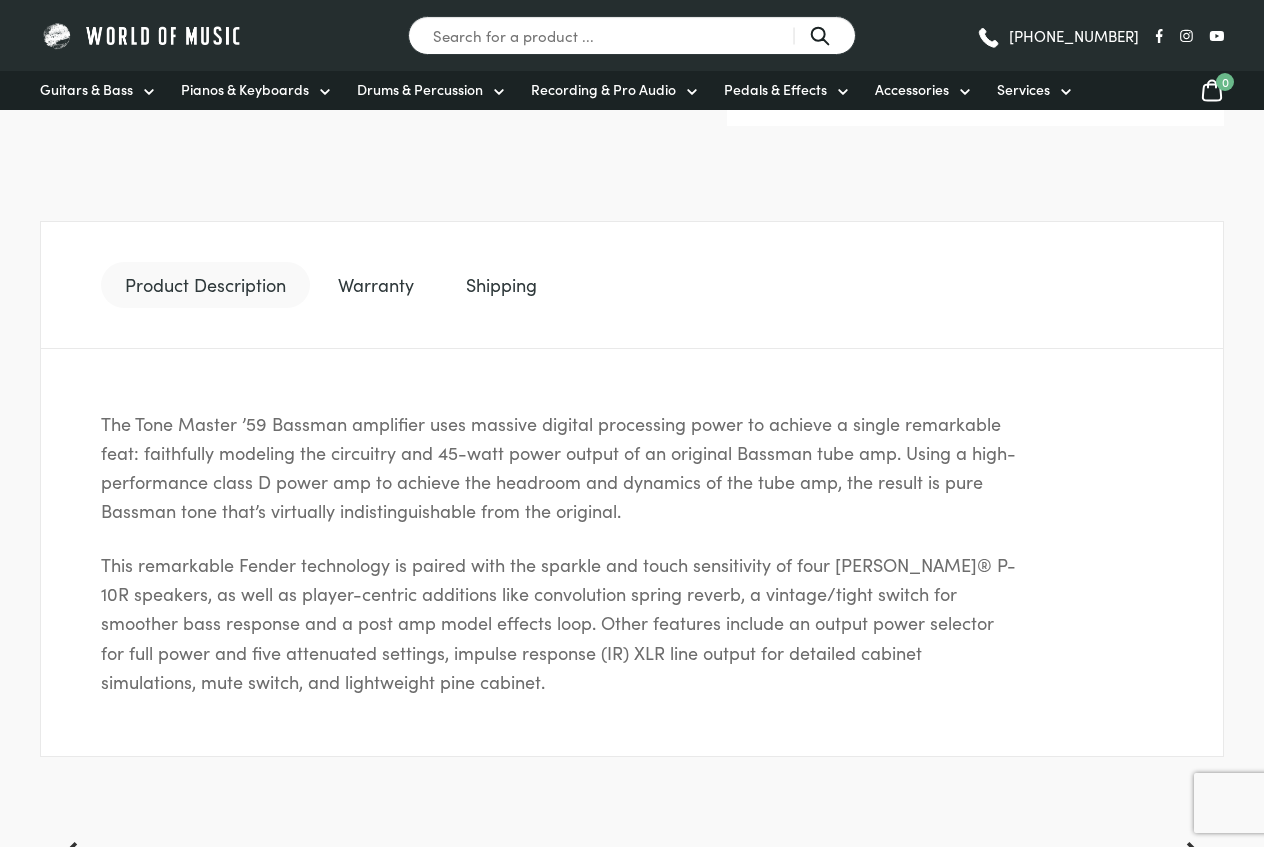 click on "Product Description" at bounding box center [205, 285] 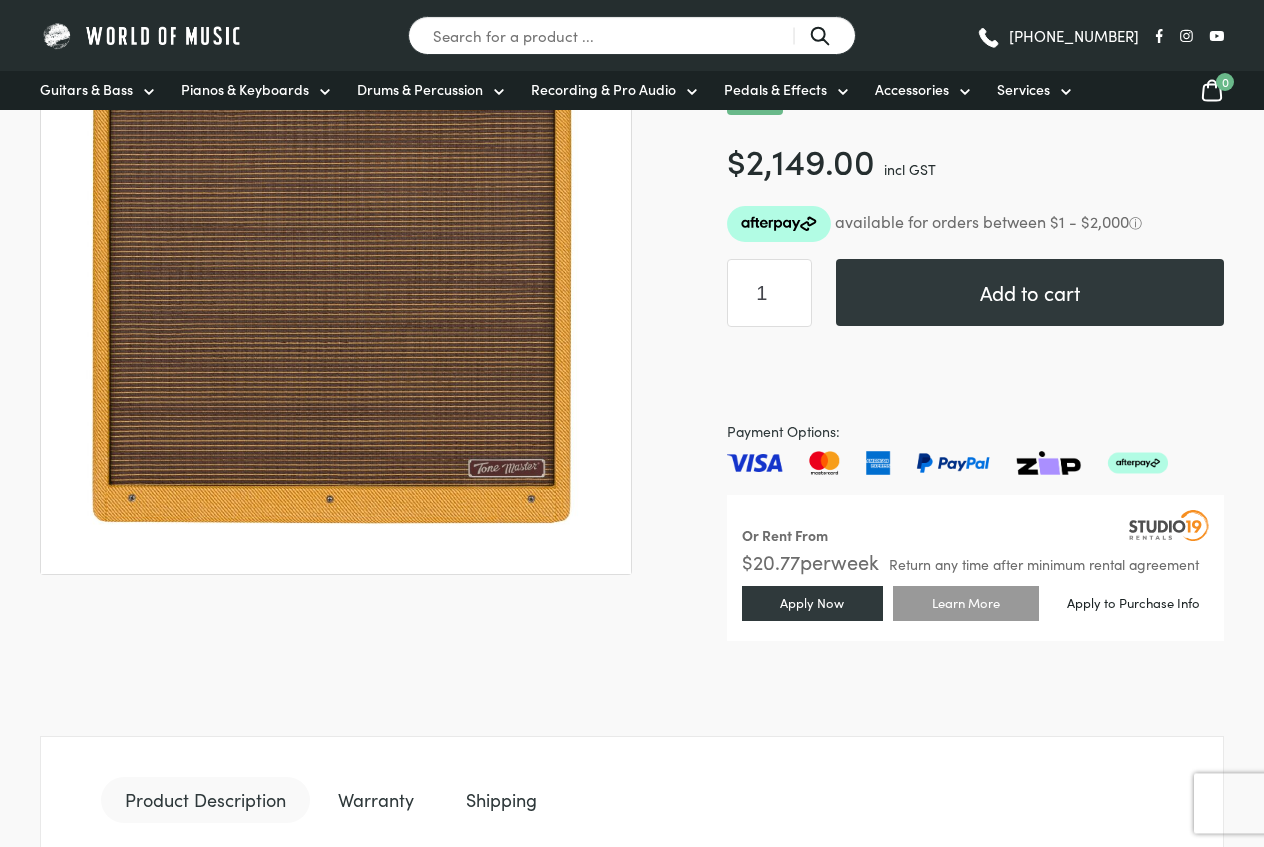 scroll, scrollTop: 102, scrollLeft: 0, axis: vertical 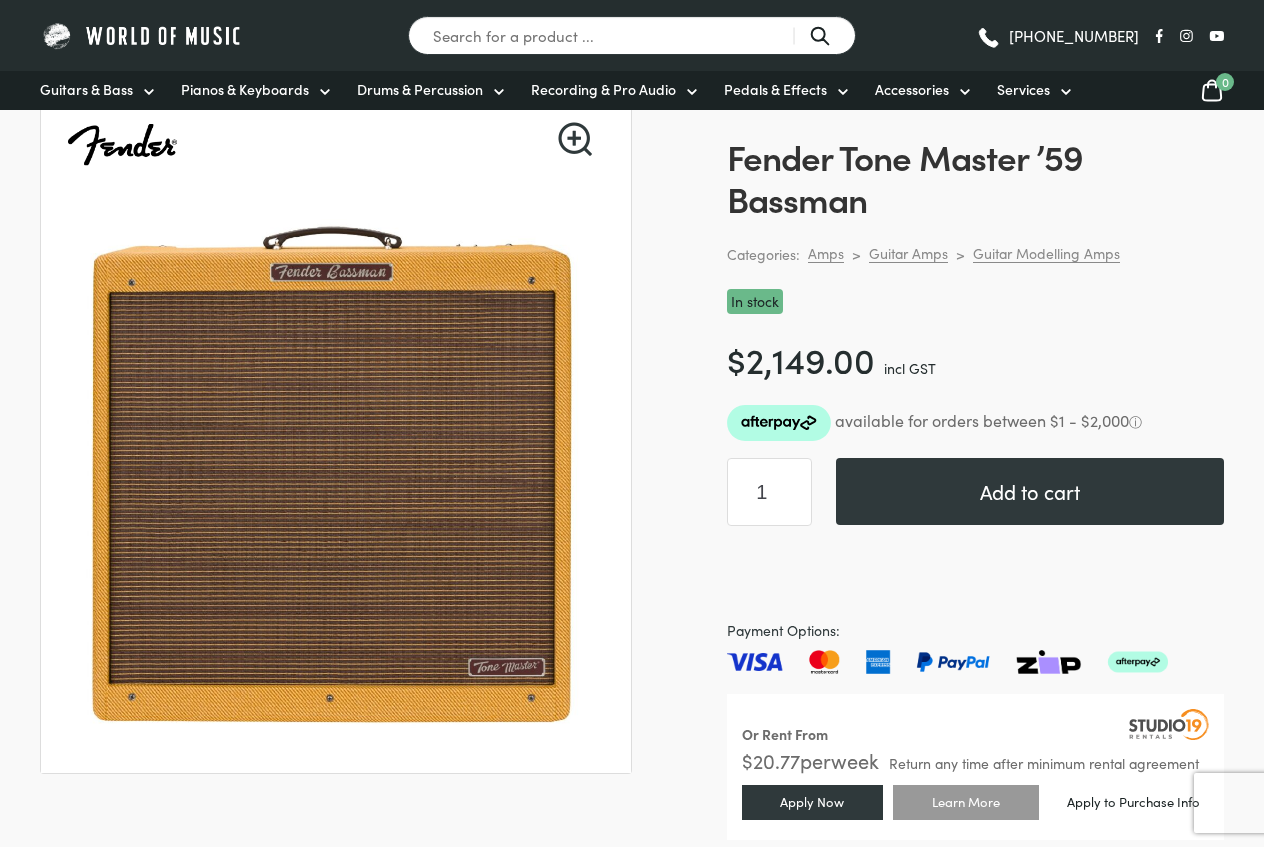 click on "🔍" at bounding box center (575, 139) 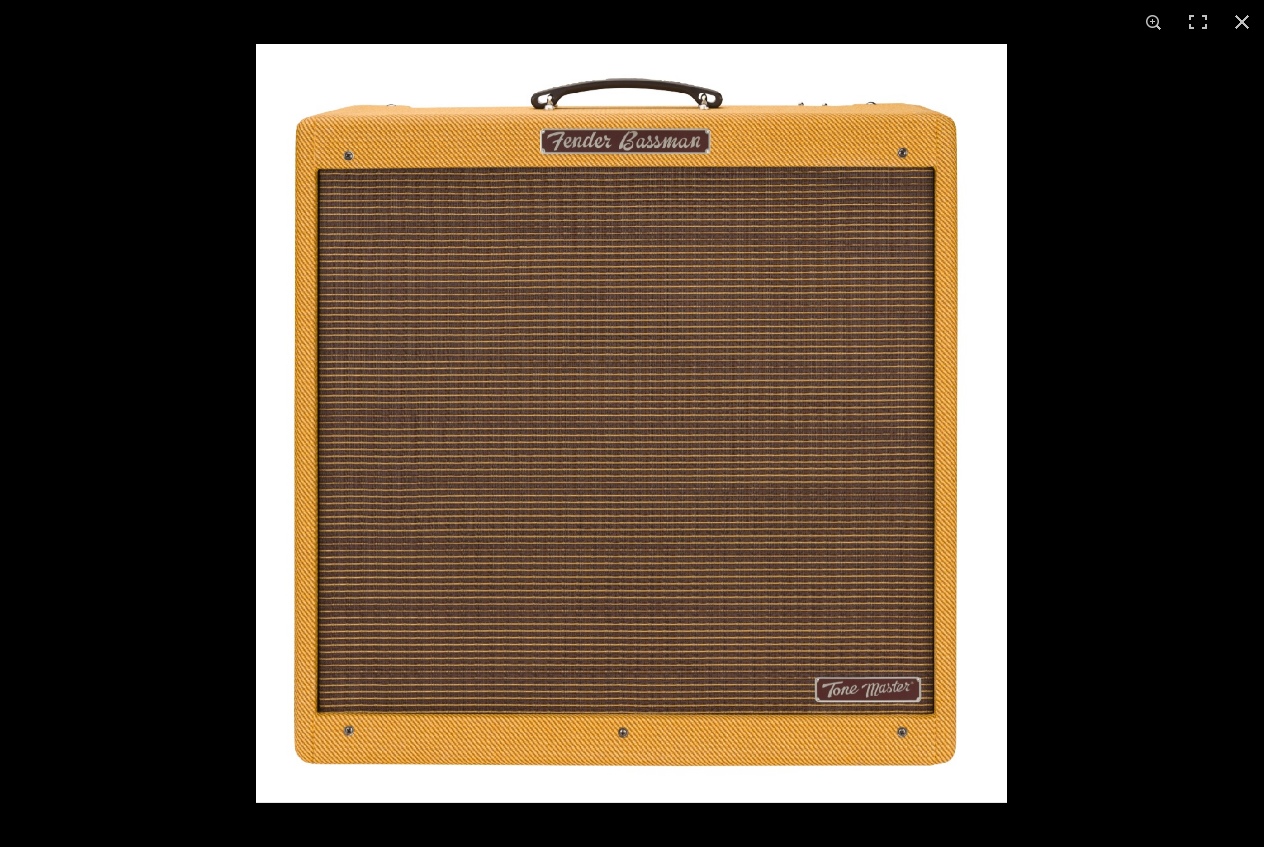 click at bounding box center (631, 423) 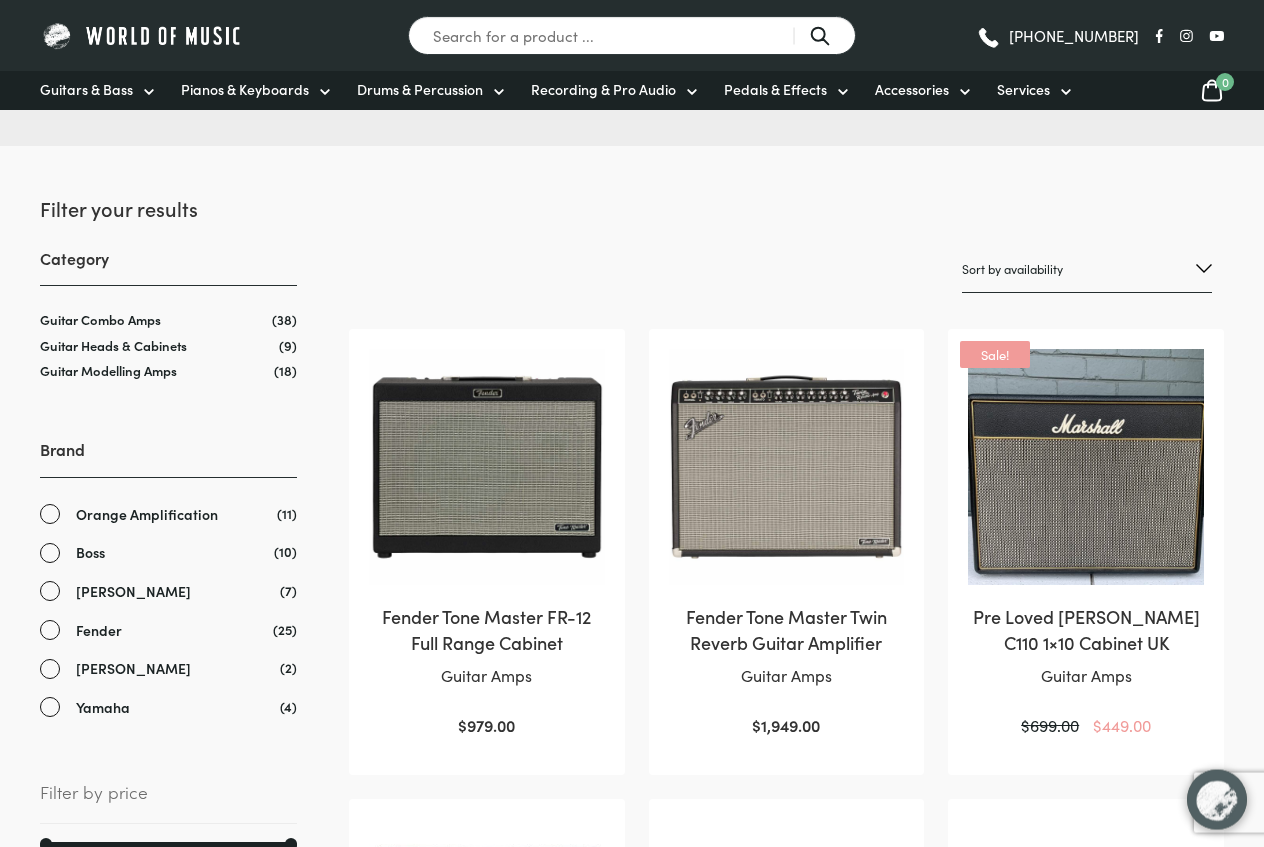scroll, scrollTop: 306, scrollLeft: 0, axis: vertical 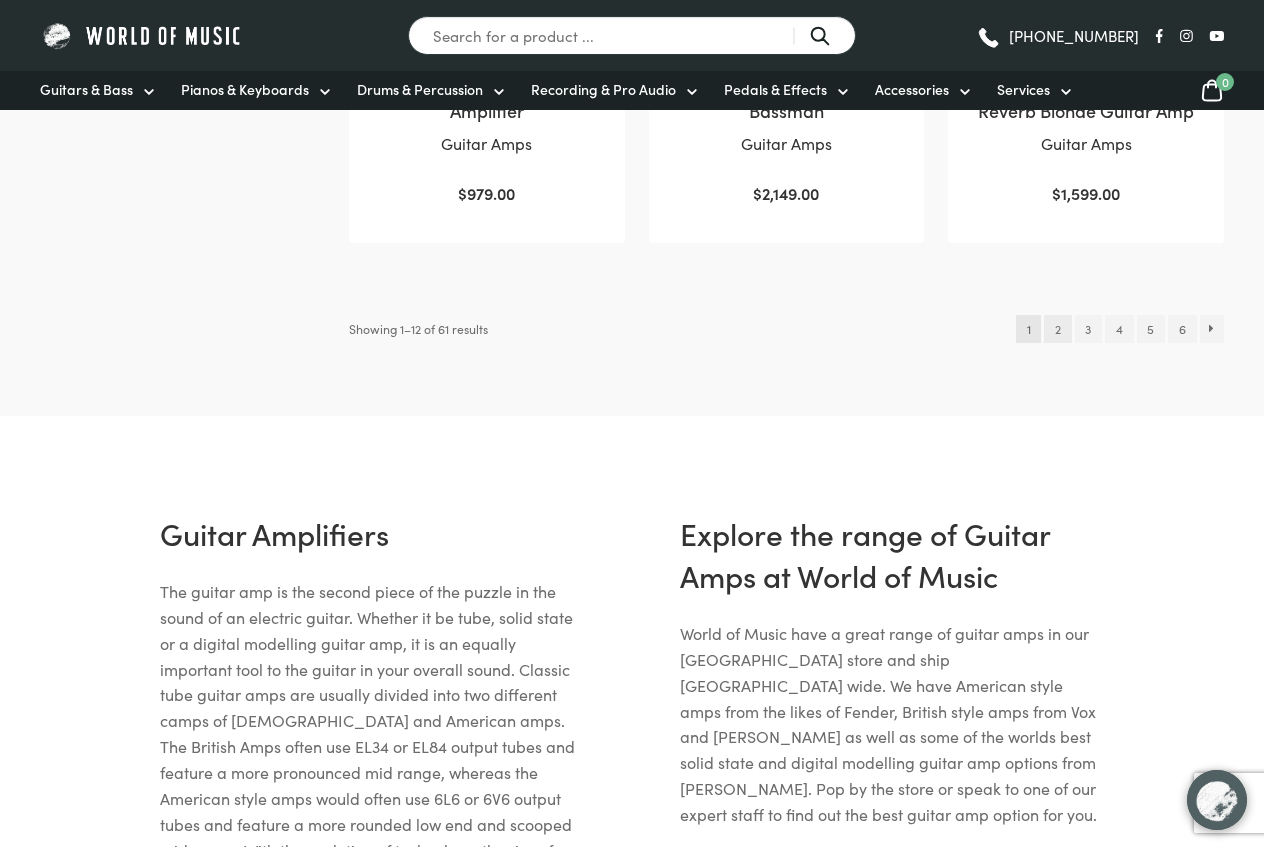click on "2" at bounding box center (1057, 329) 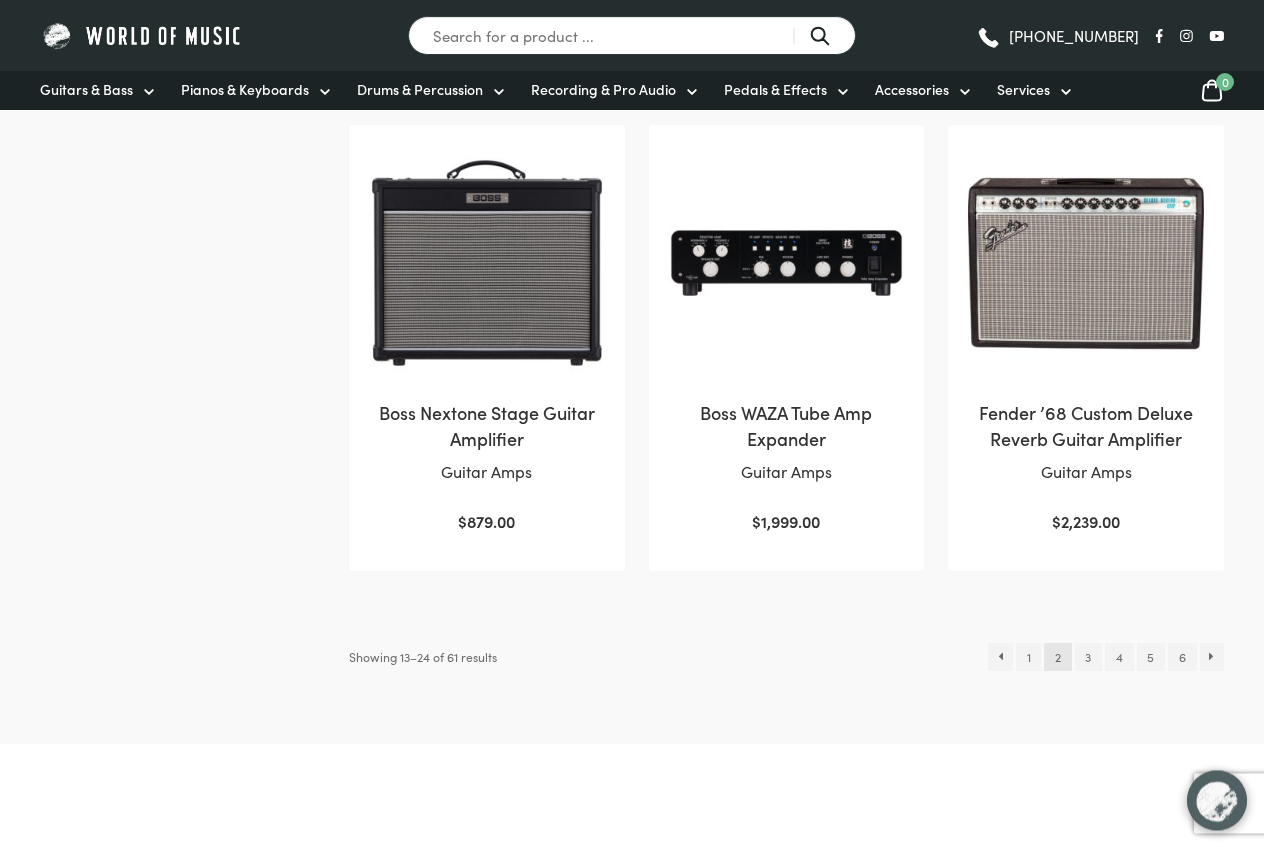 scroll, scrollTop: 1836, scrollLeft: 0, axis: vertical 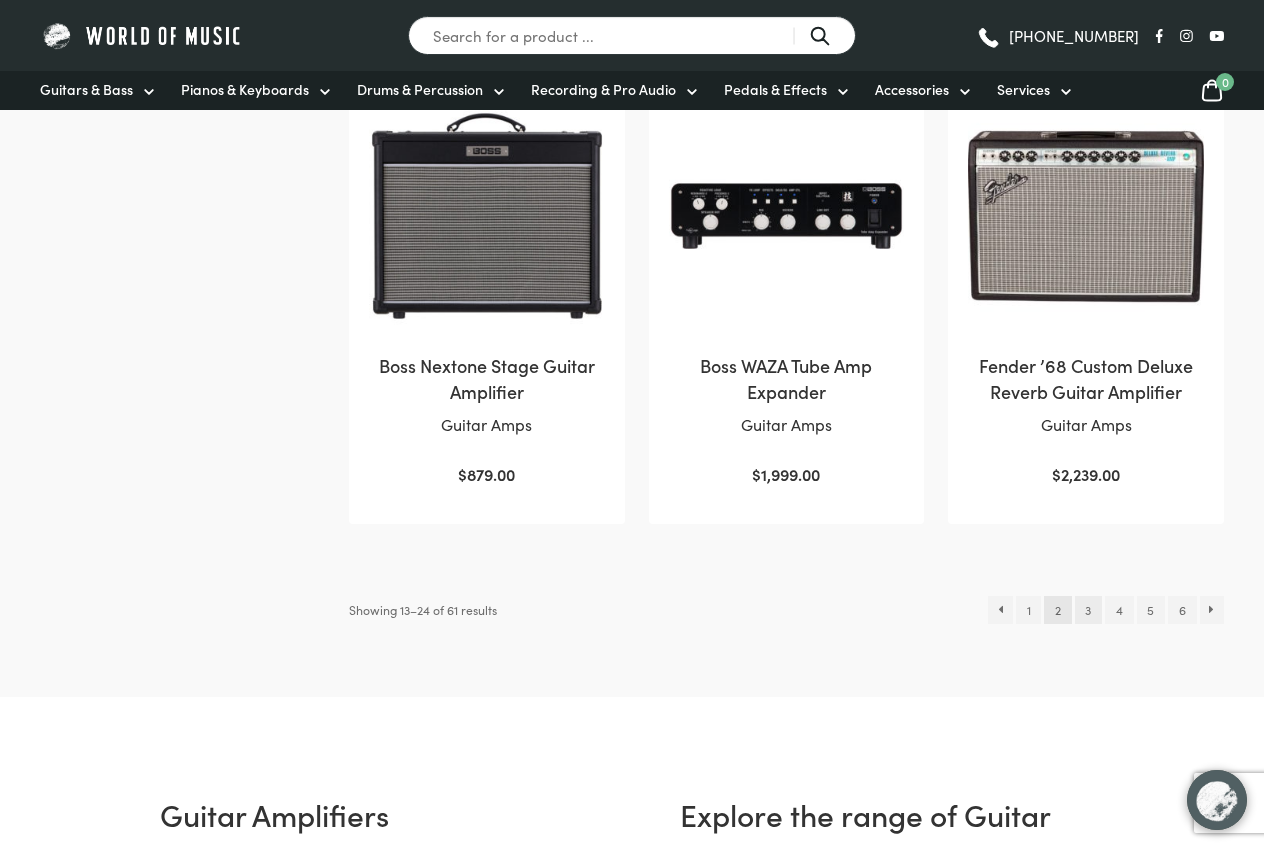 click on "3" at bounding box center (1088, 610) 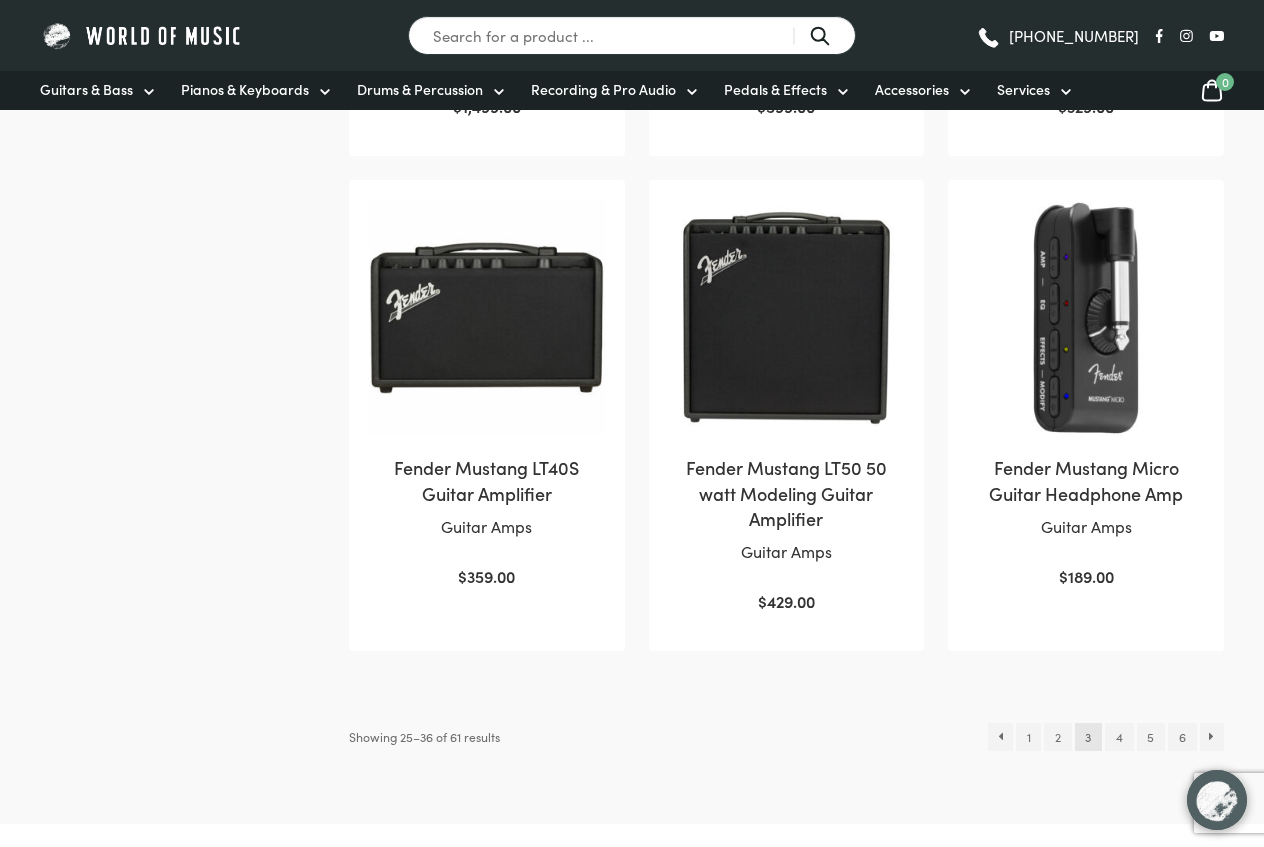 scroll, scrollTop: 2040, scrollLeft: 0, axis: vertical 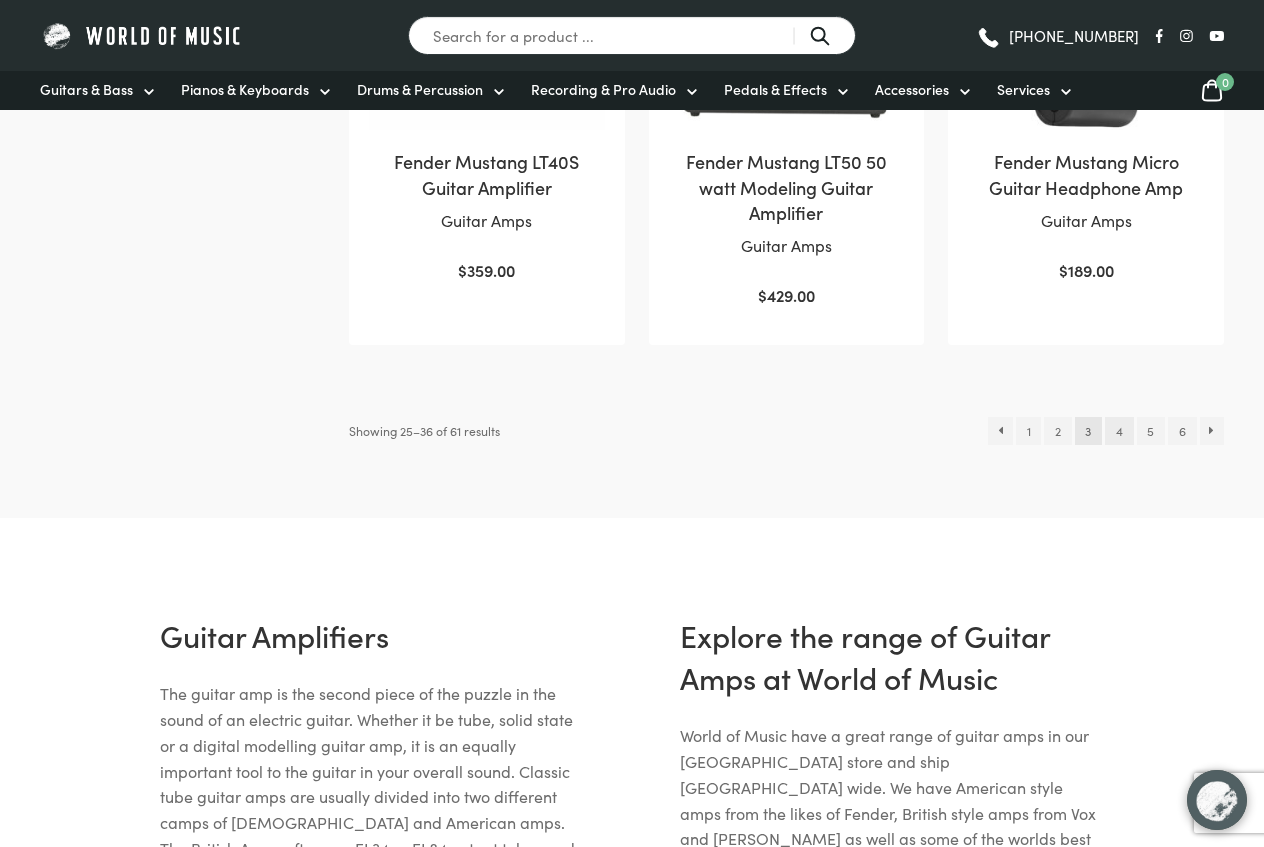 click on "4" at bounding box center (1119, 431) 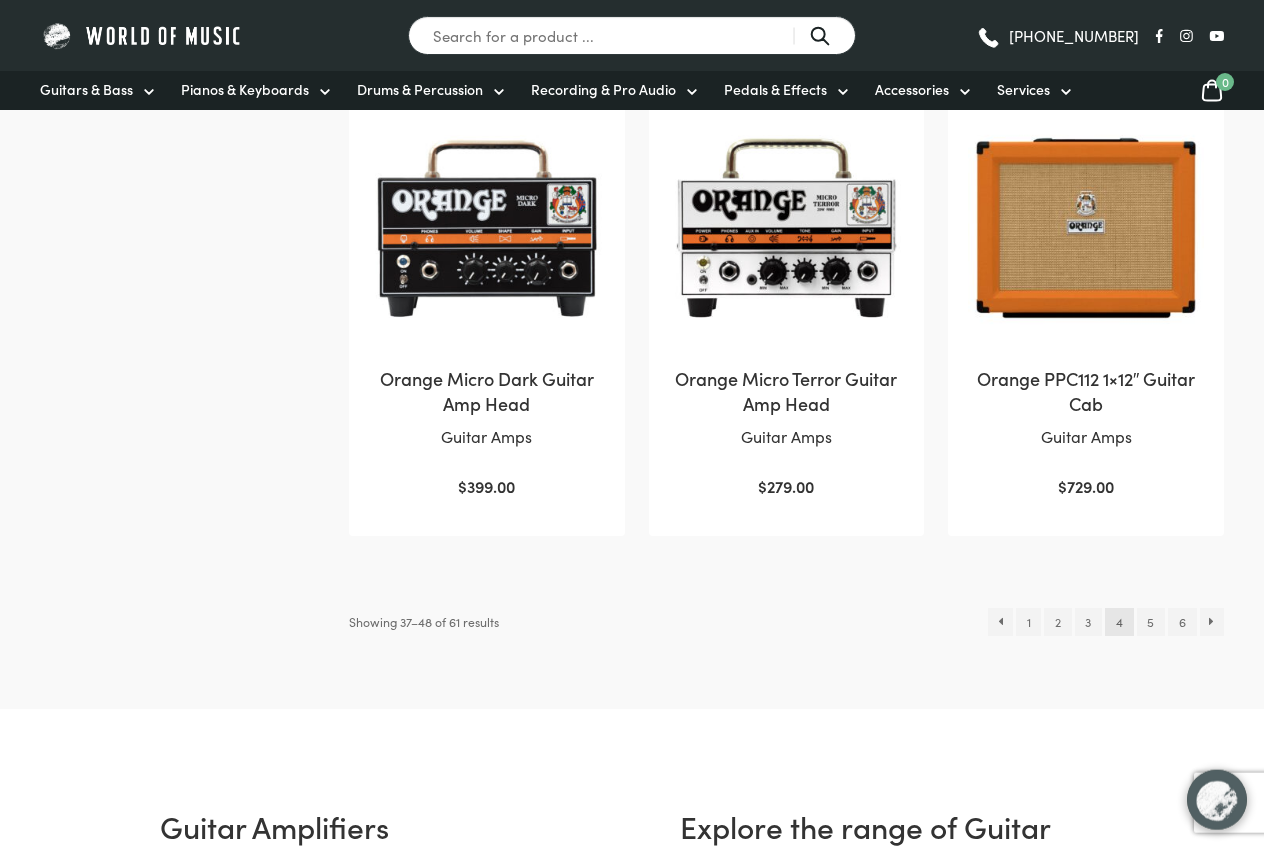 scroll, scrollTop: 1938, scrollLeft: 0, axis: vertical 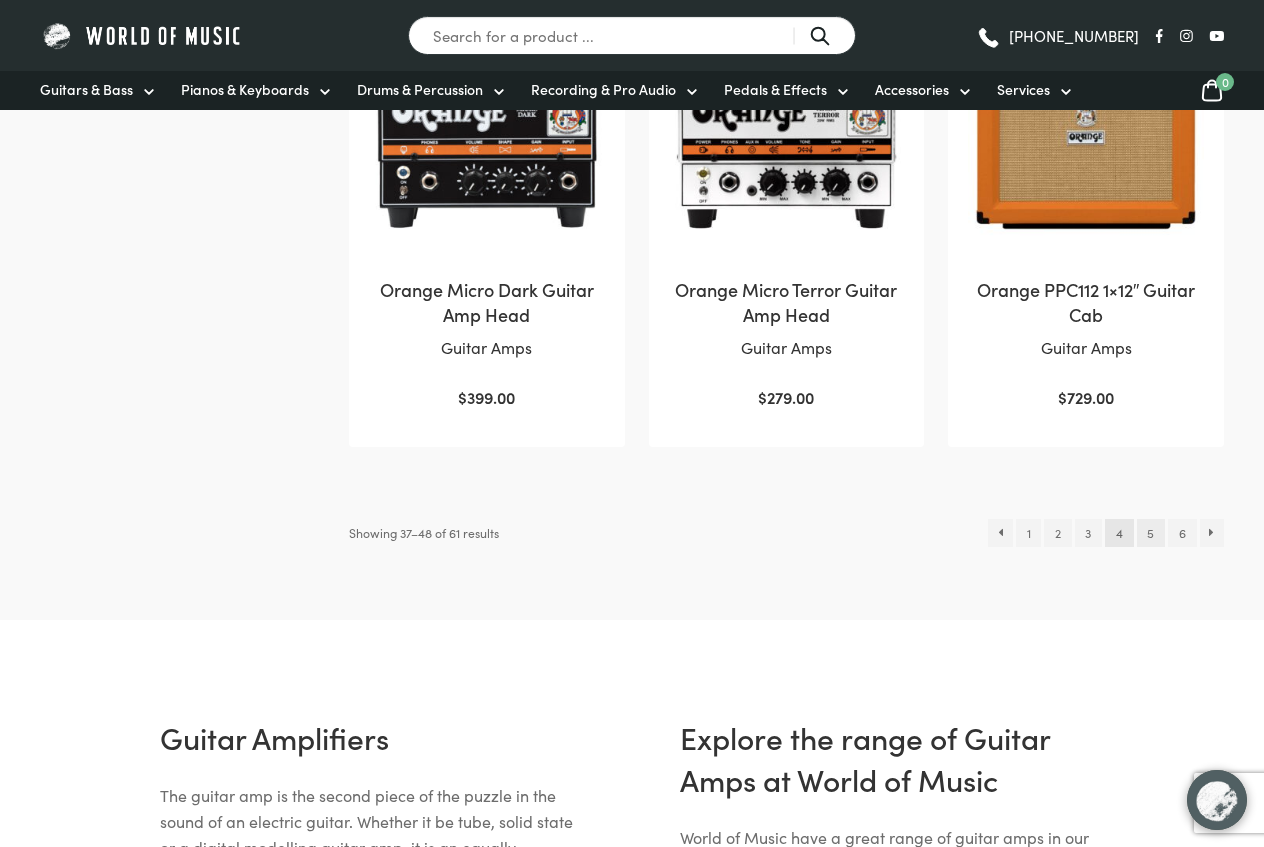 click on "5" at bounding box center [1151, 533] 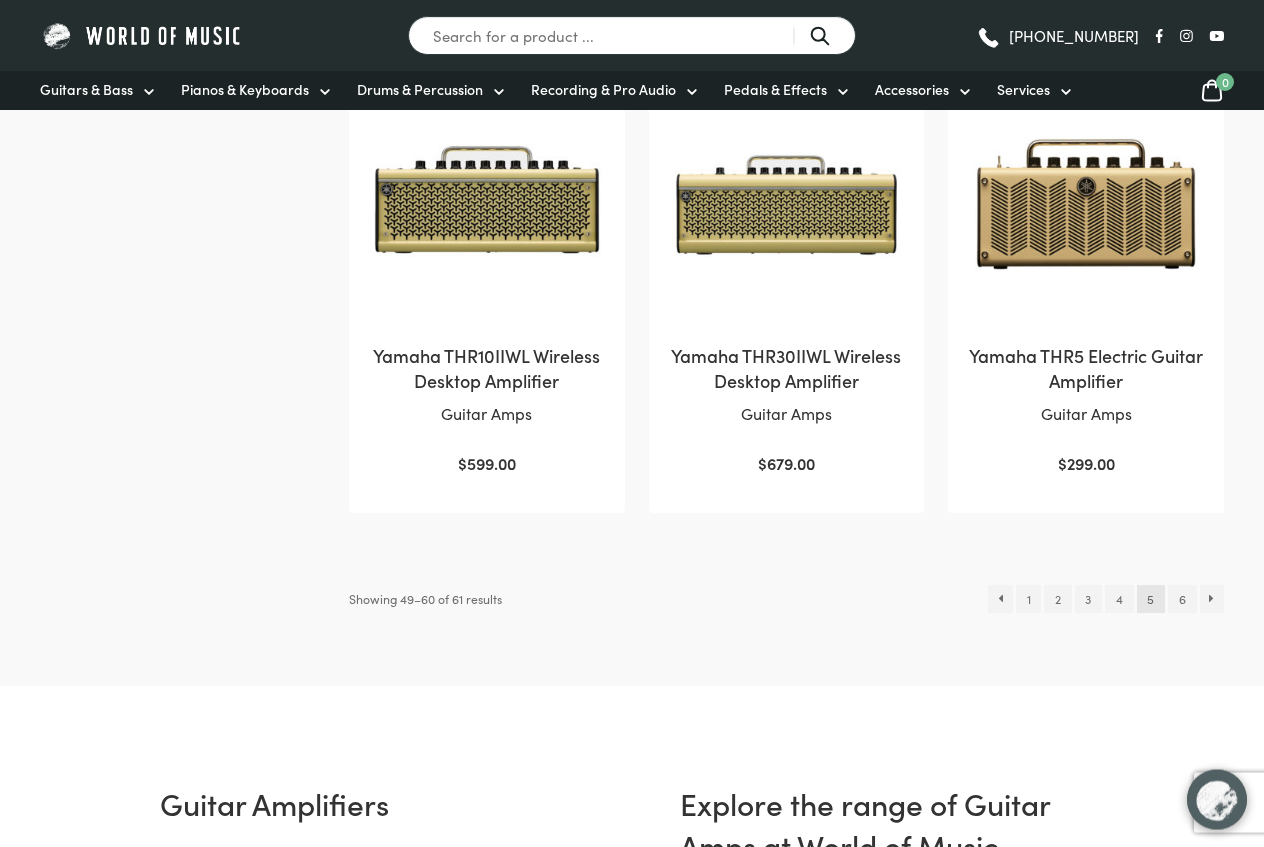 scroll, scrollTop: 1938, scrollLeft: 0, axis: vertical 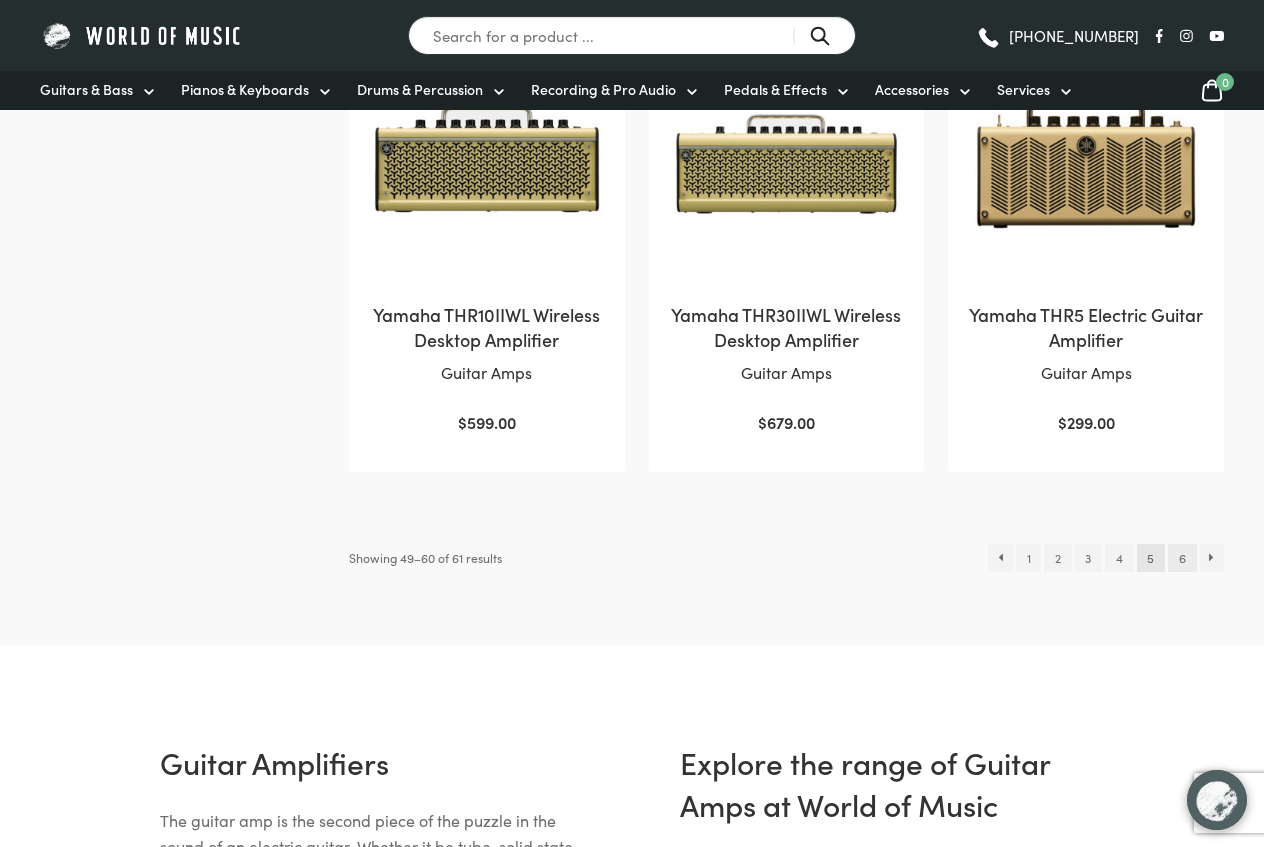 click on "6" at bounding box center [1182, 558] 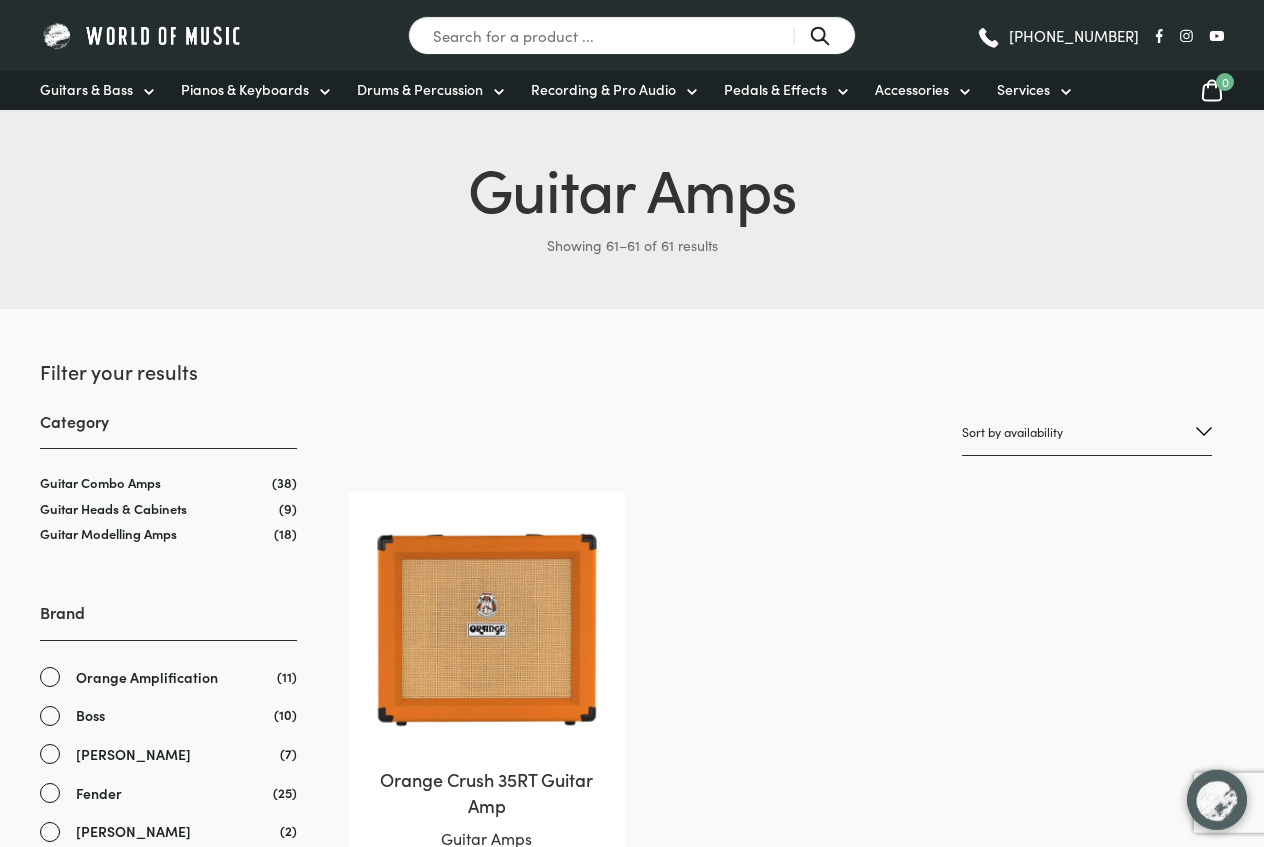 scroll, scrollTop: 0, scrollLeft: 0, axis: both 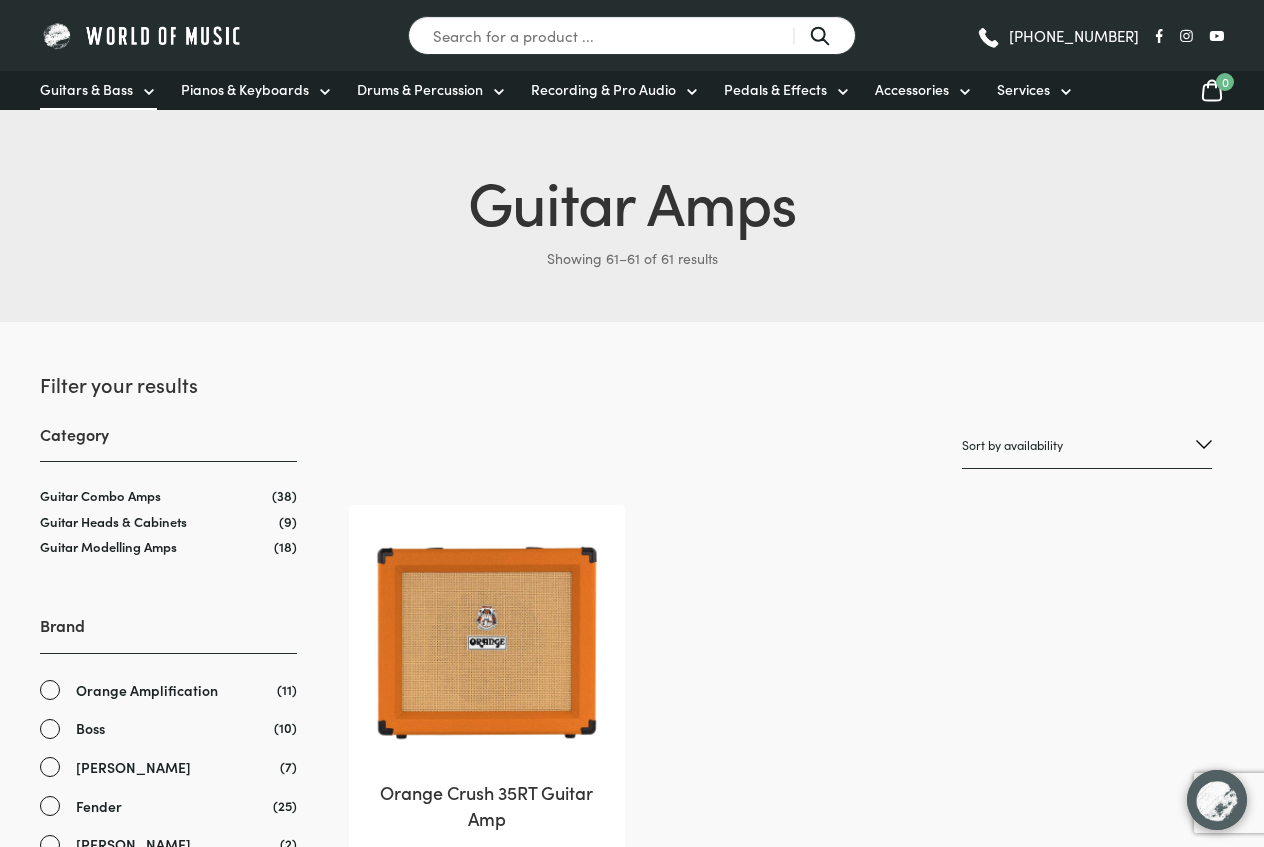 click 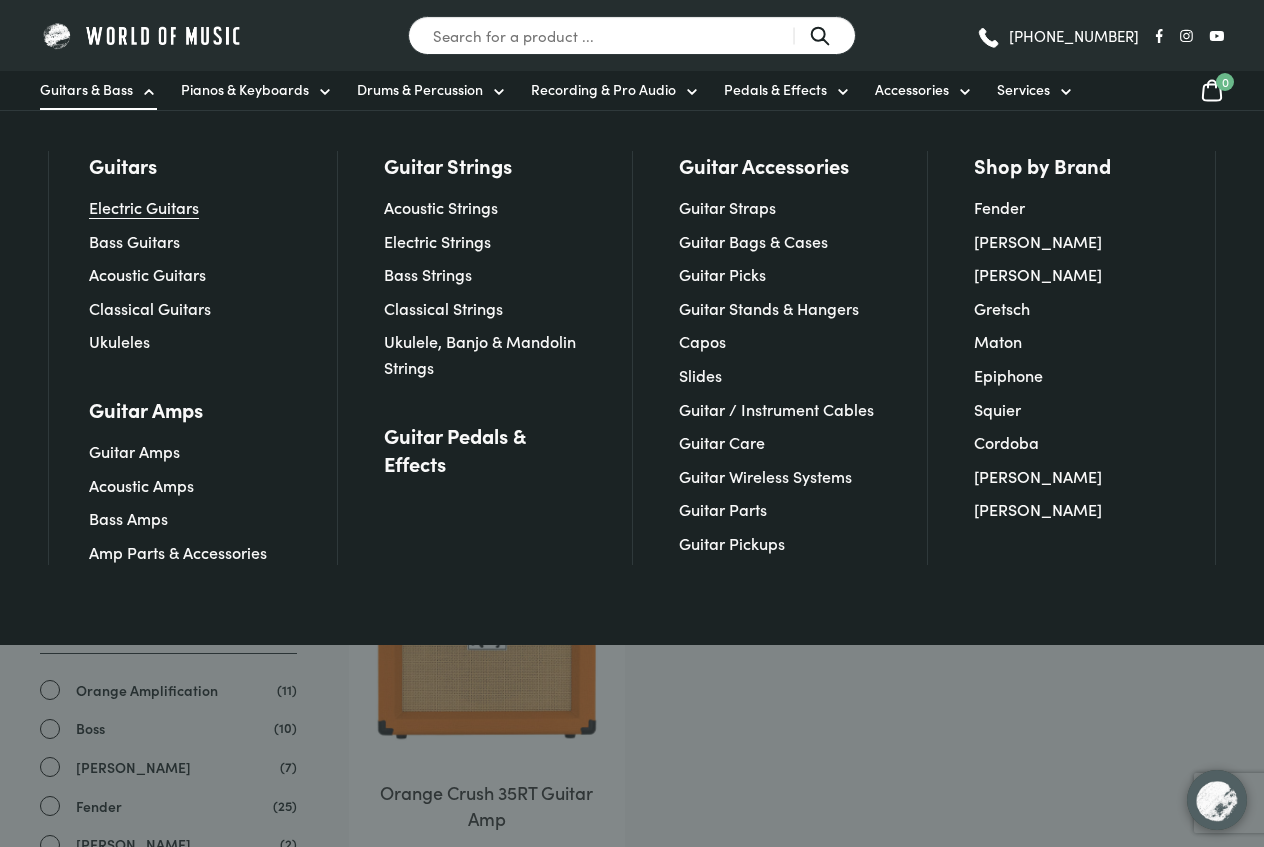 click on "Electric Guitars" at bounding box center [144, 207] 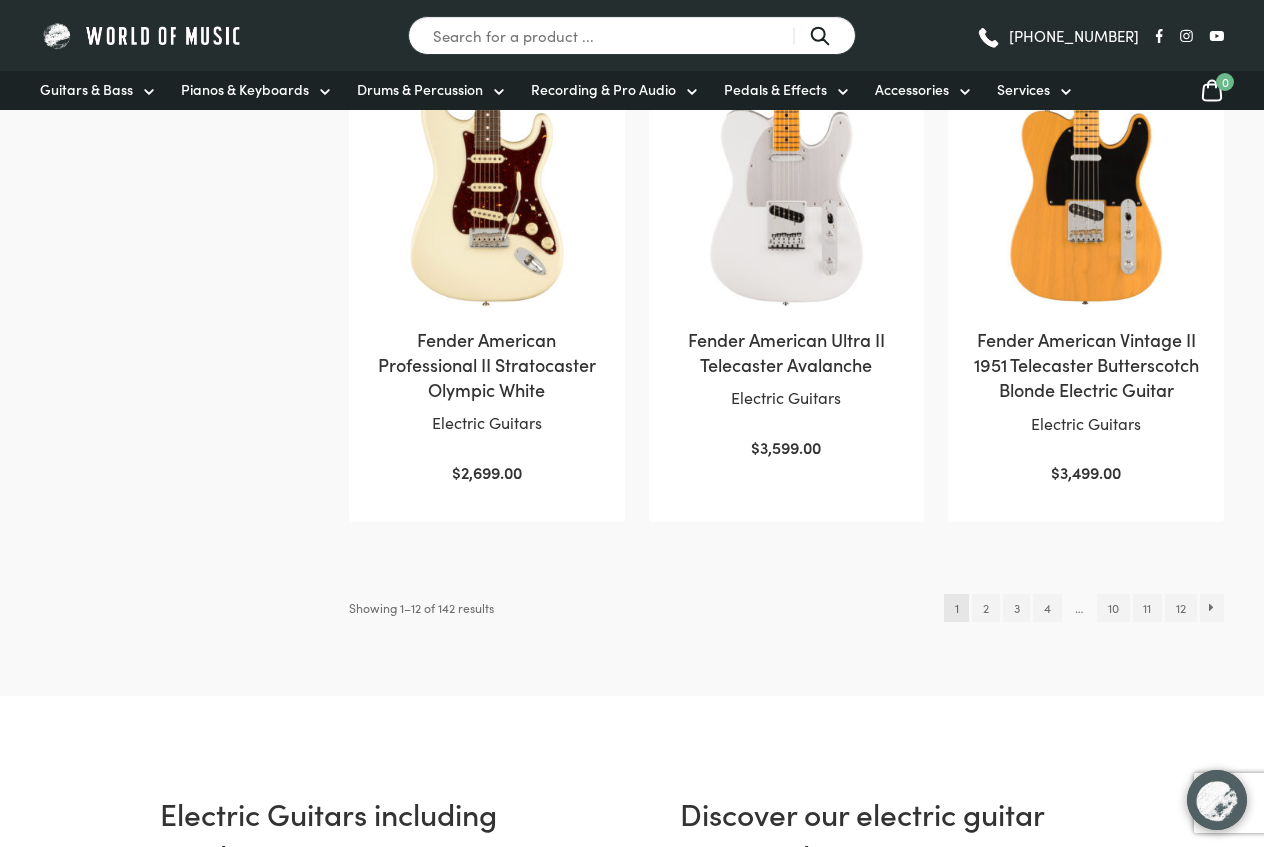 scroll, scrollTop: 2040, scrollLeft: 0, axis: vertical 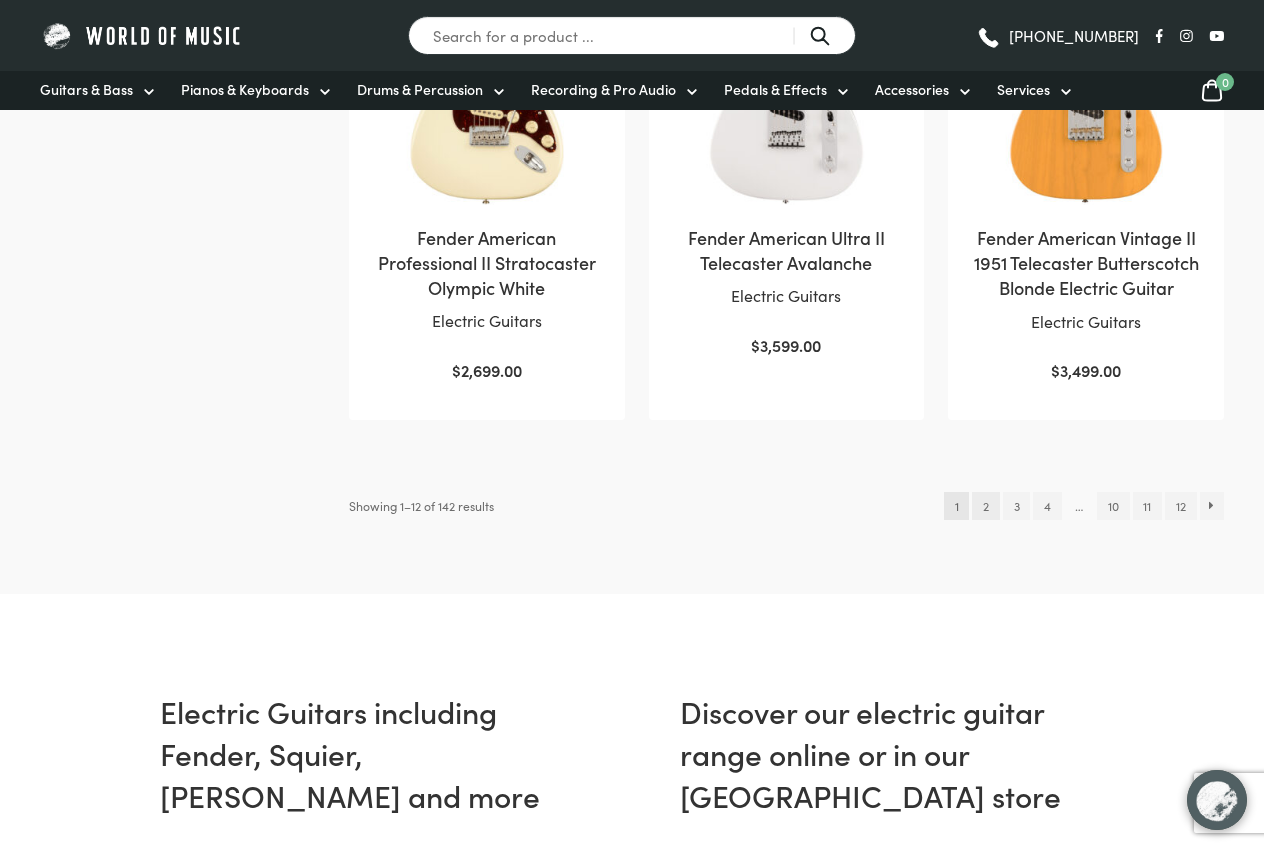 click on "2" at bounding box center (985, 506) 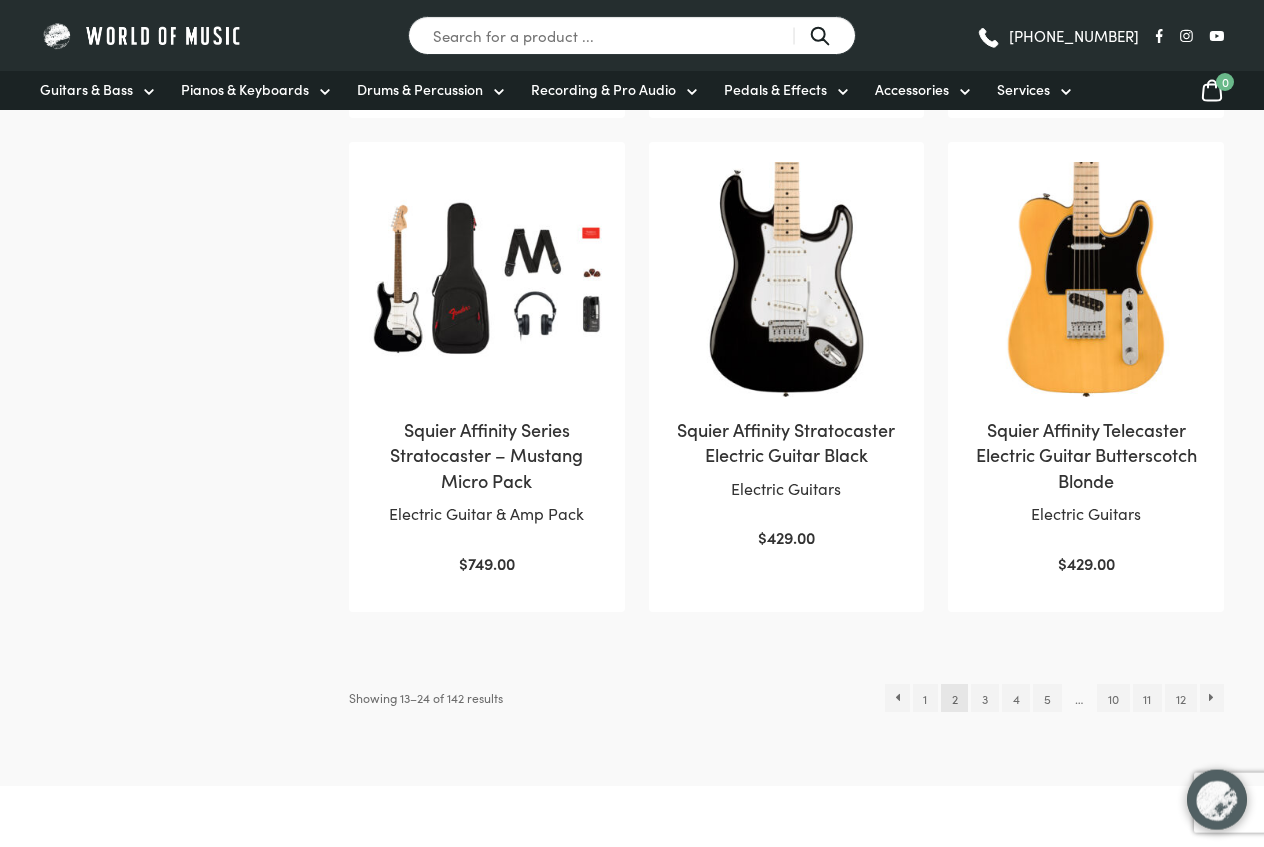 scroll, scrollTop: 1836, scrollLeft: 0, axis: vertical 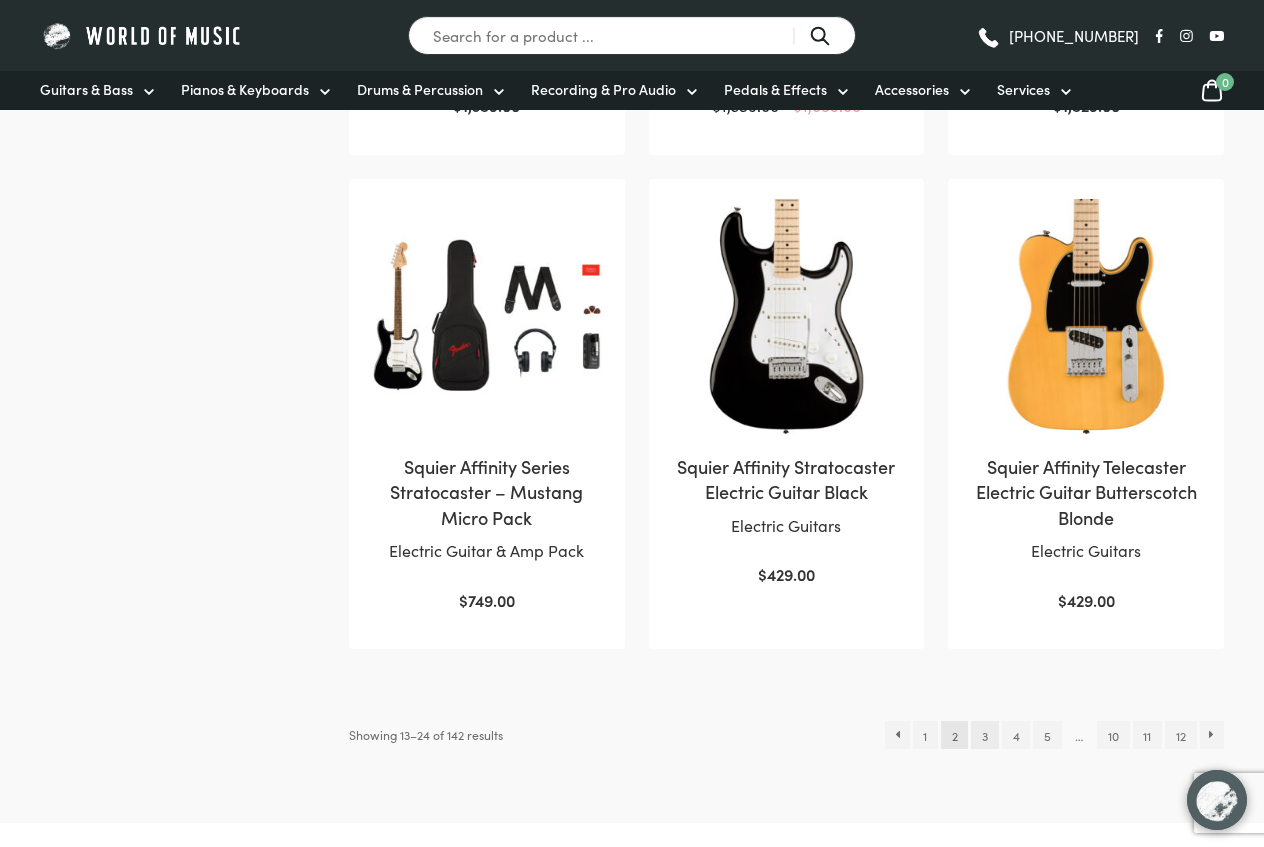 click on "3" at bounding box center (984, 735) 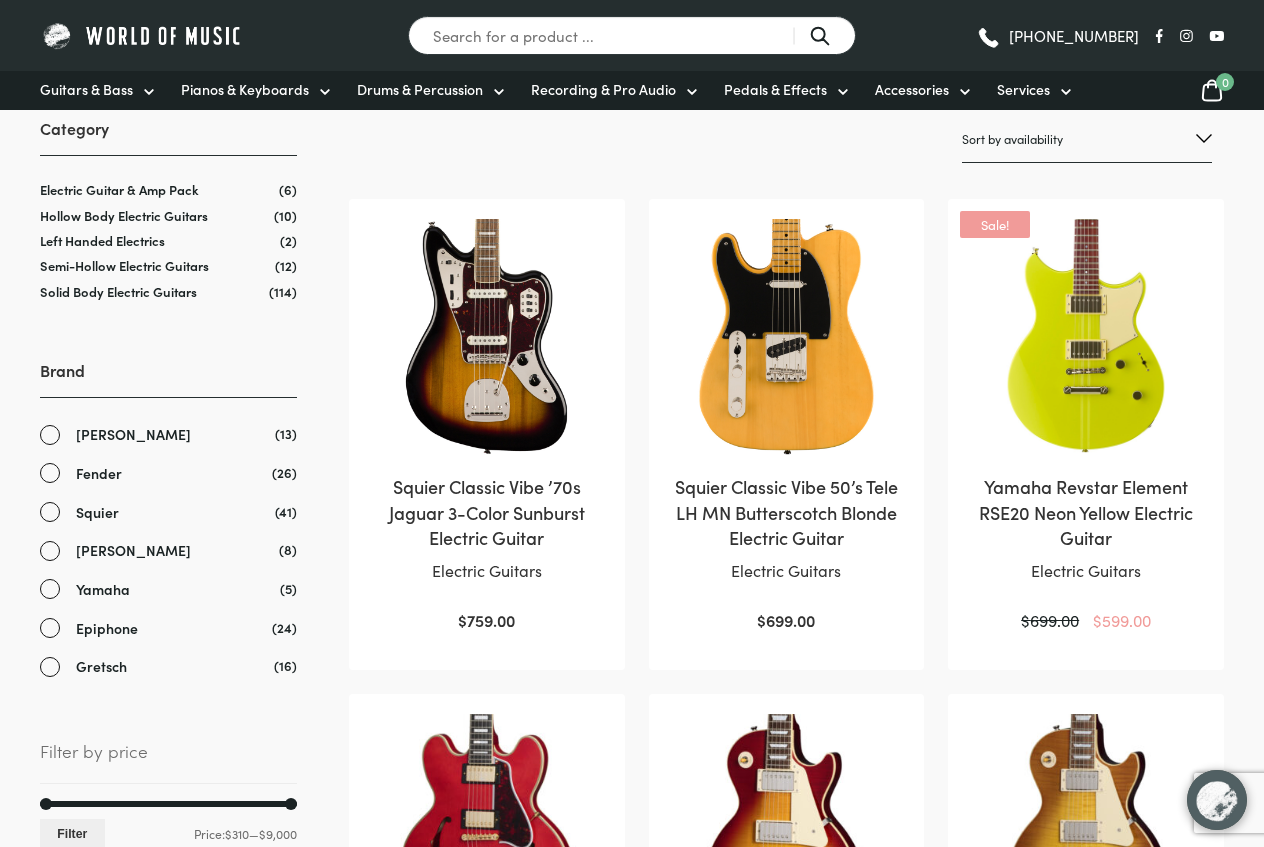 scroll, scrollTop: 0, scrollLeft: 0, axis: both 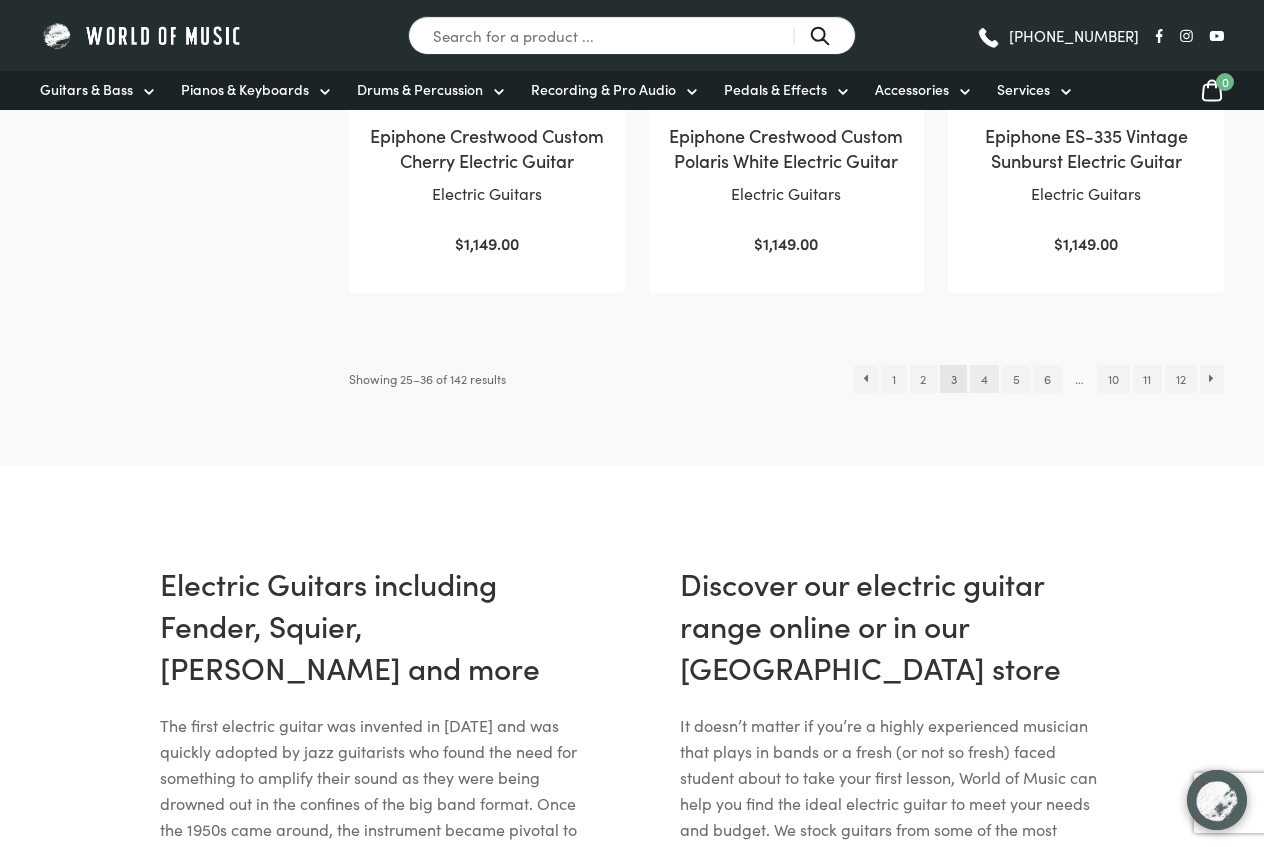 click on "4" at bounding box center (984, 379) 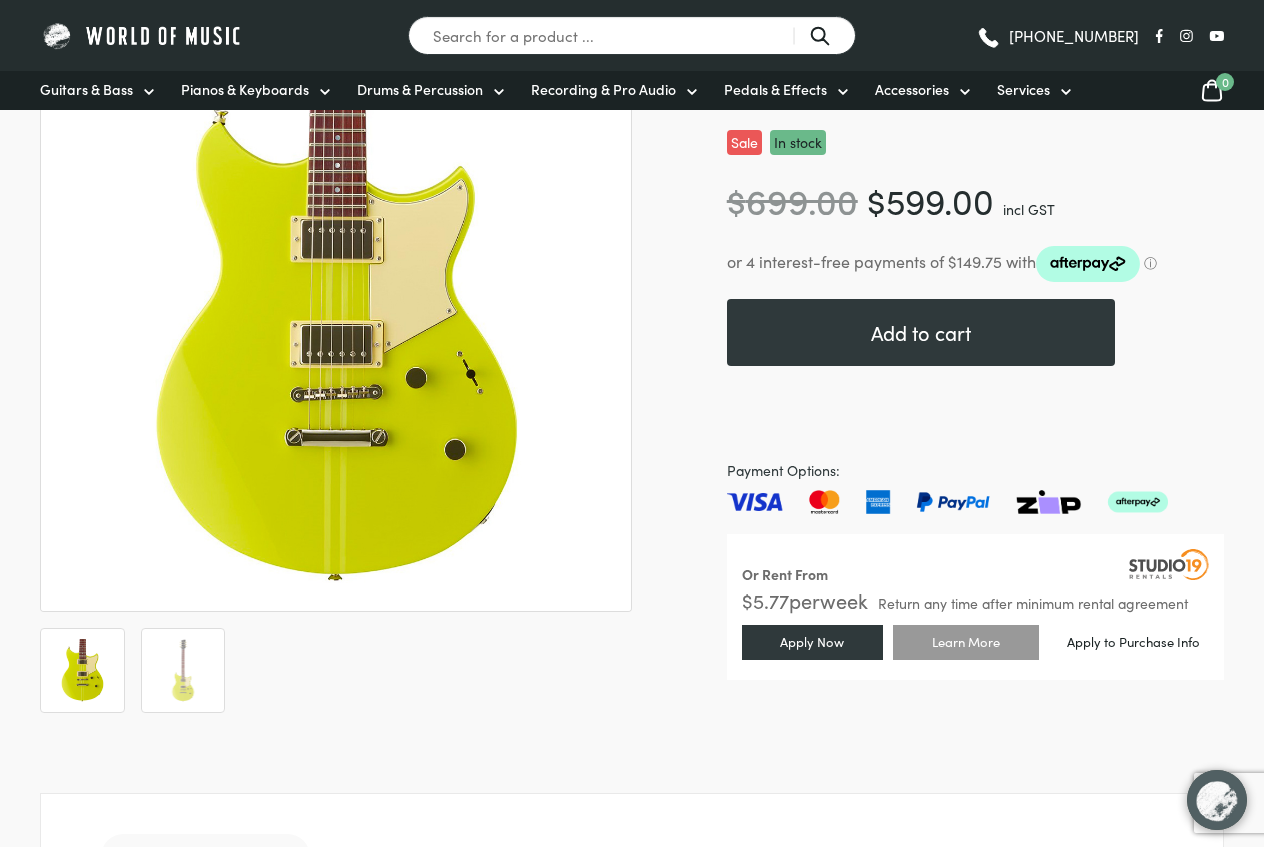 scroll, scrollTop: 306, scrollLeft: 0, axis: vertical 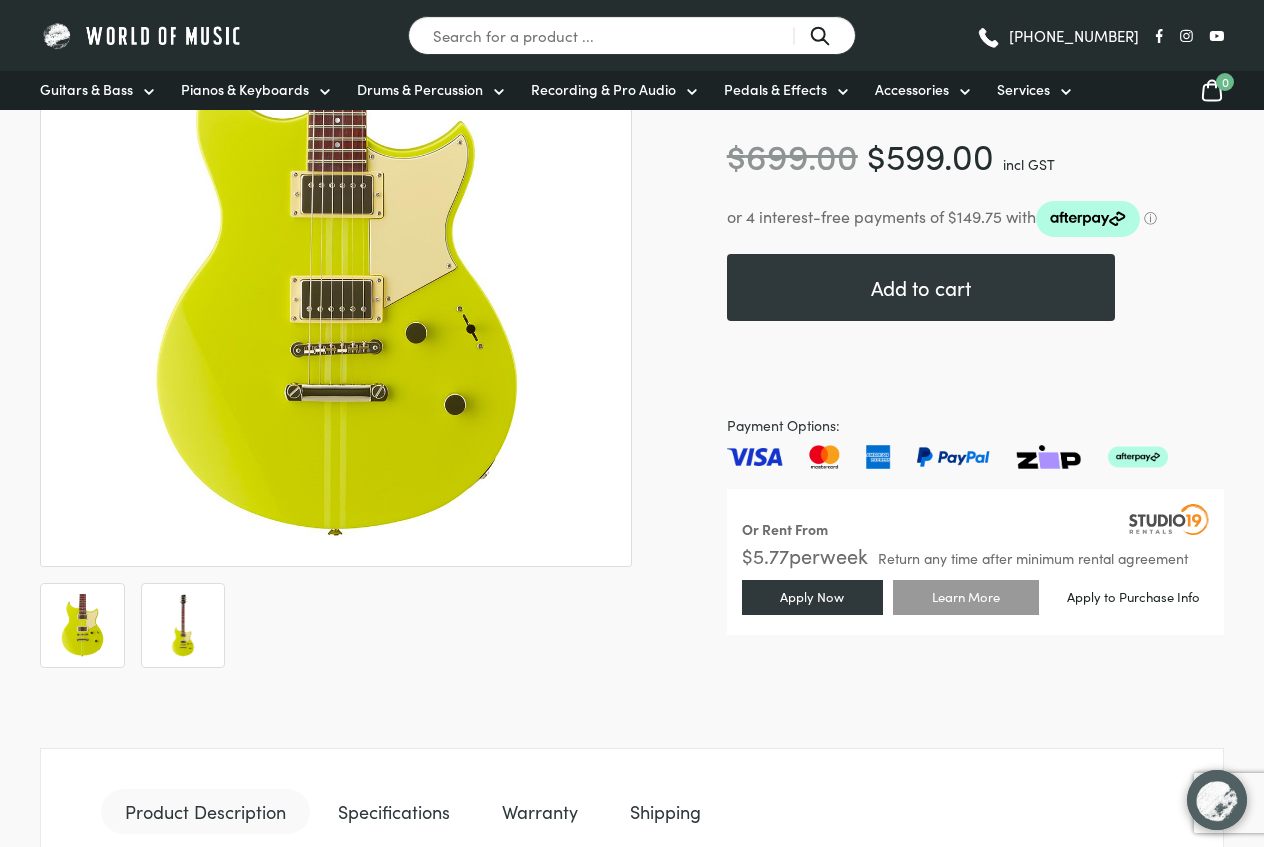 click at bounding box center [183, 625] 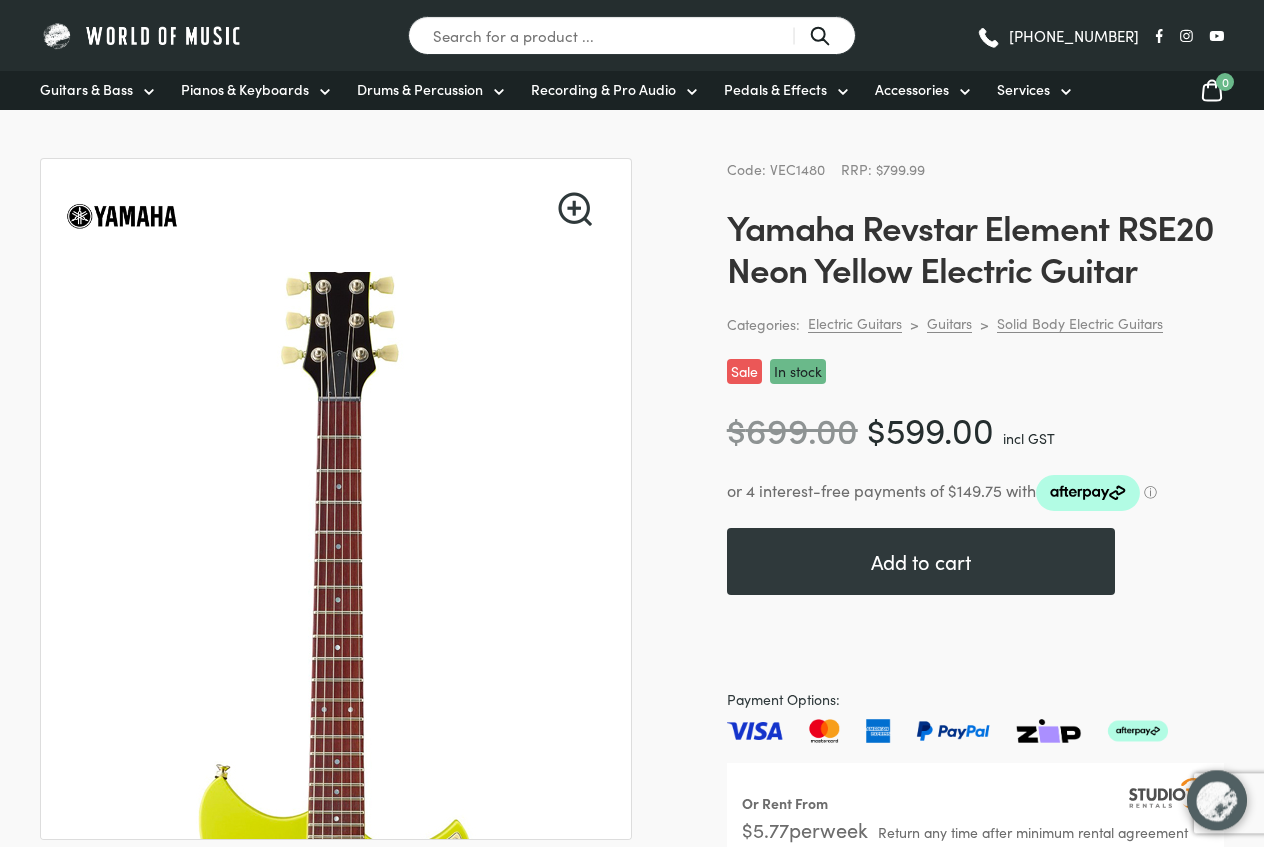 scroll, scrollTop: 0, scrollLeft: 0, axis: both 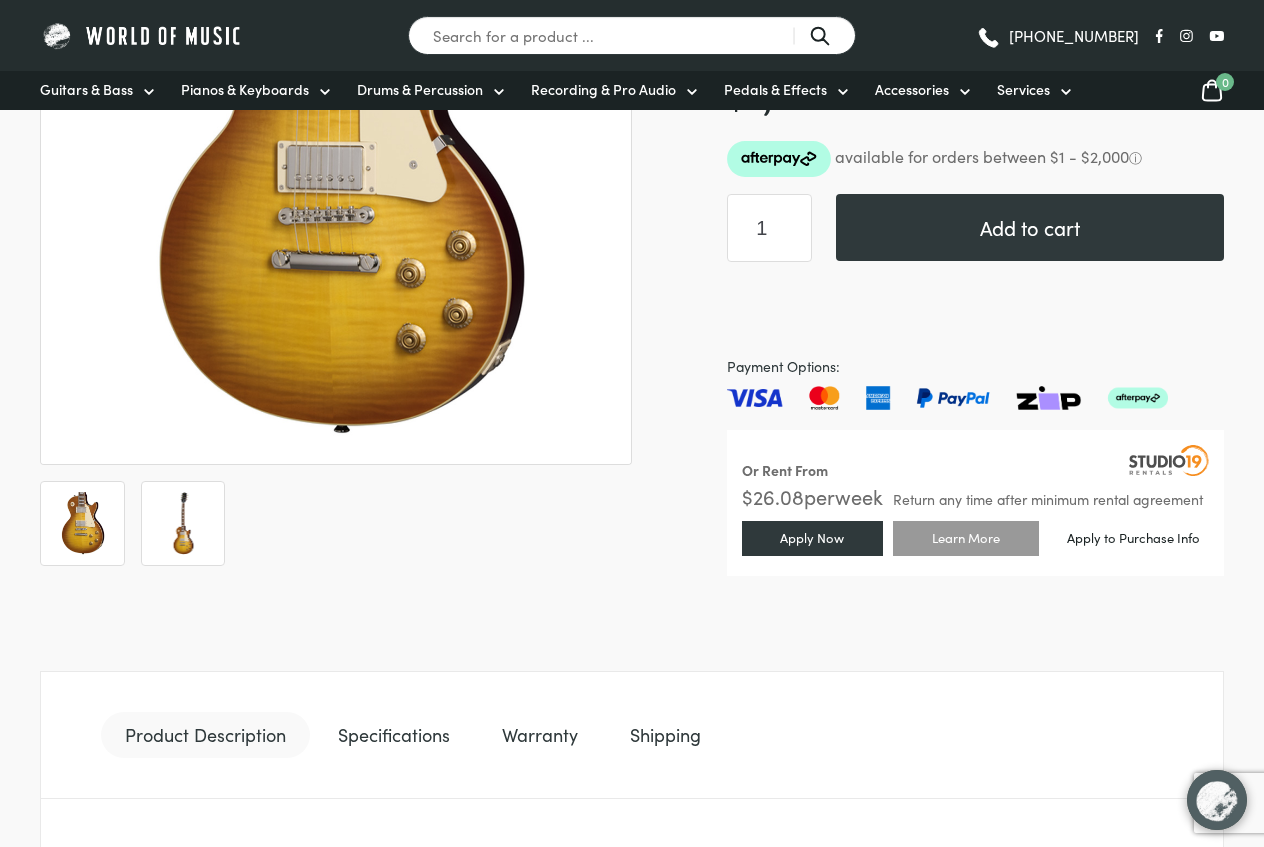 click at bounding box center (183, 523) 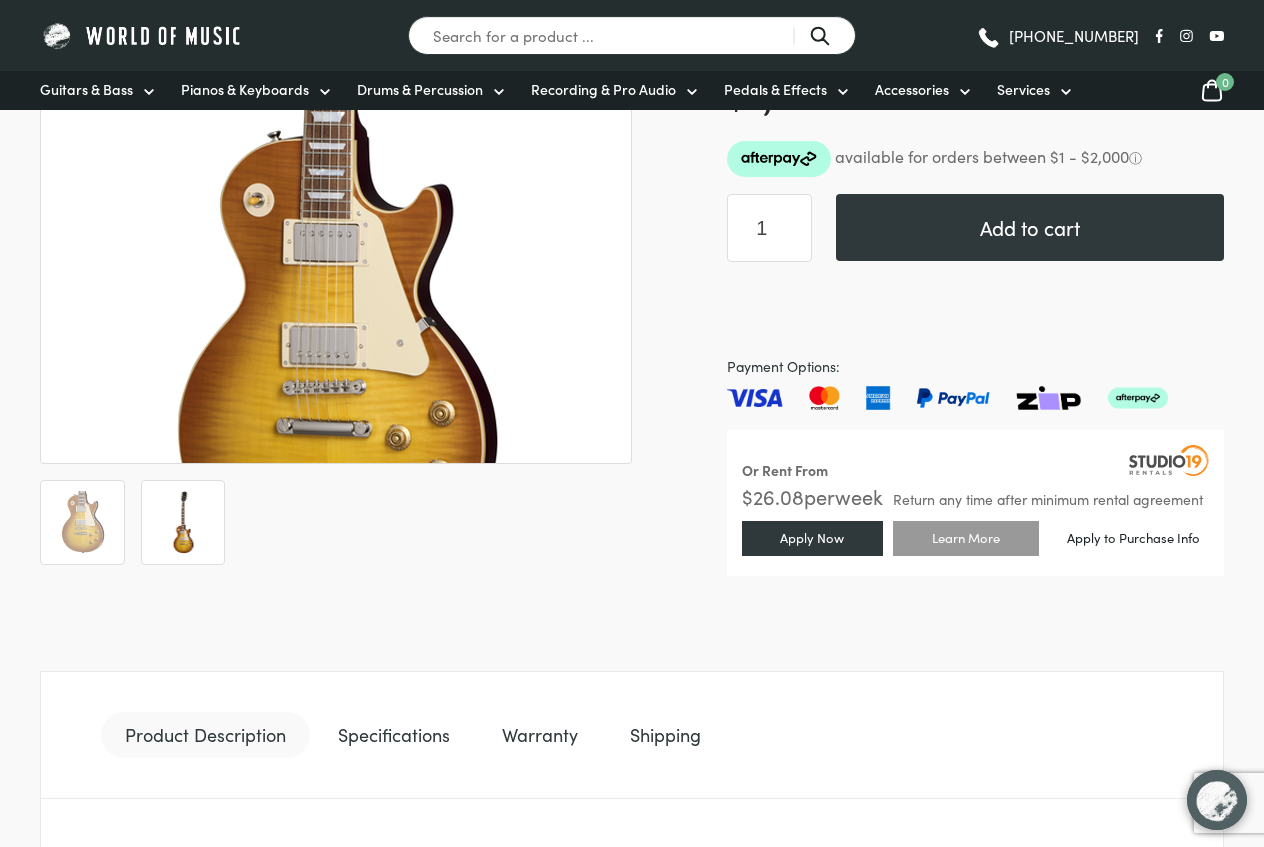 click at bounding box center (331, 86) 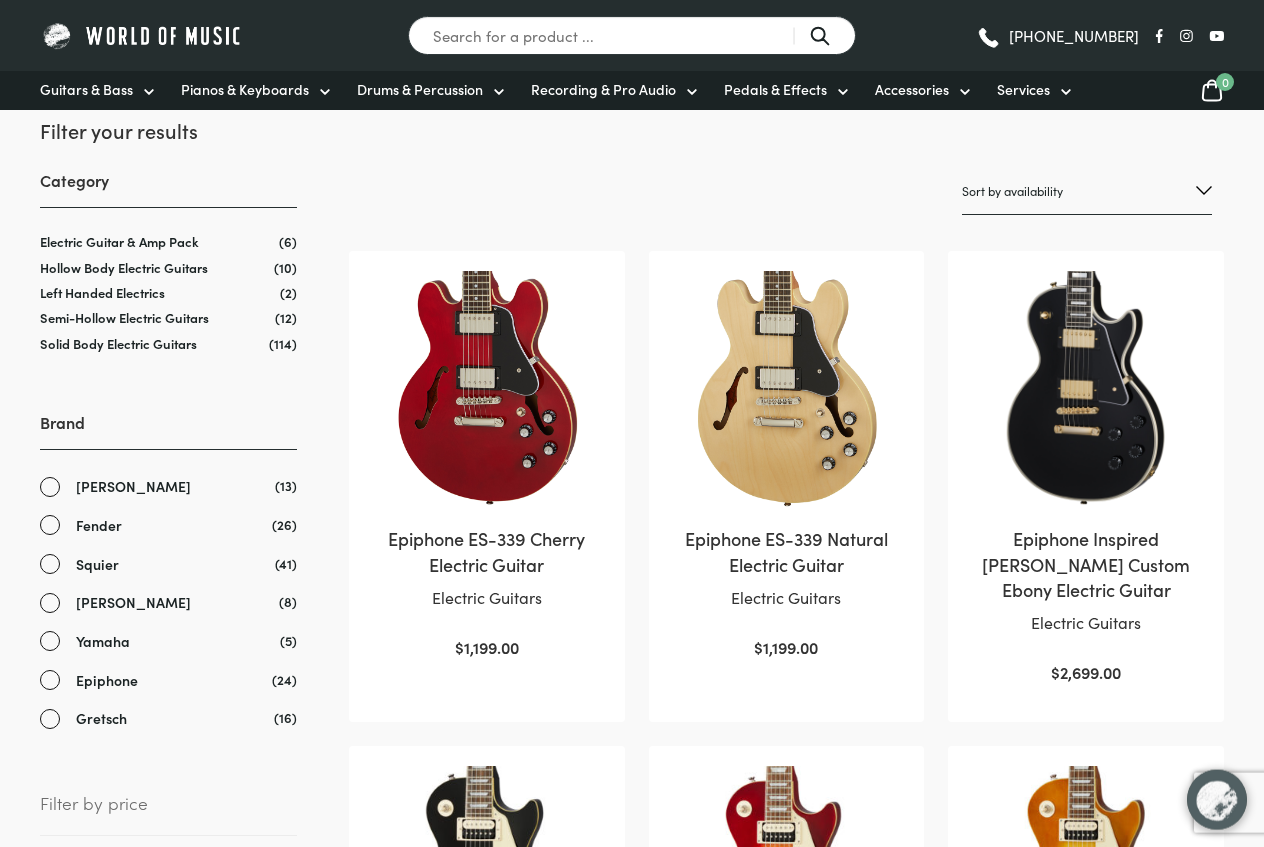 scroll, scrollTop: 204, scrollLeft: 0, axis: vertical 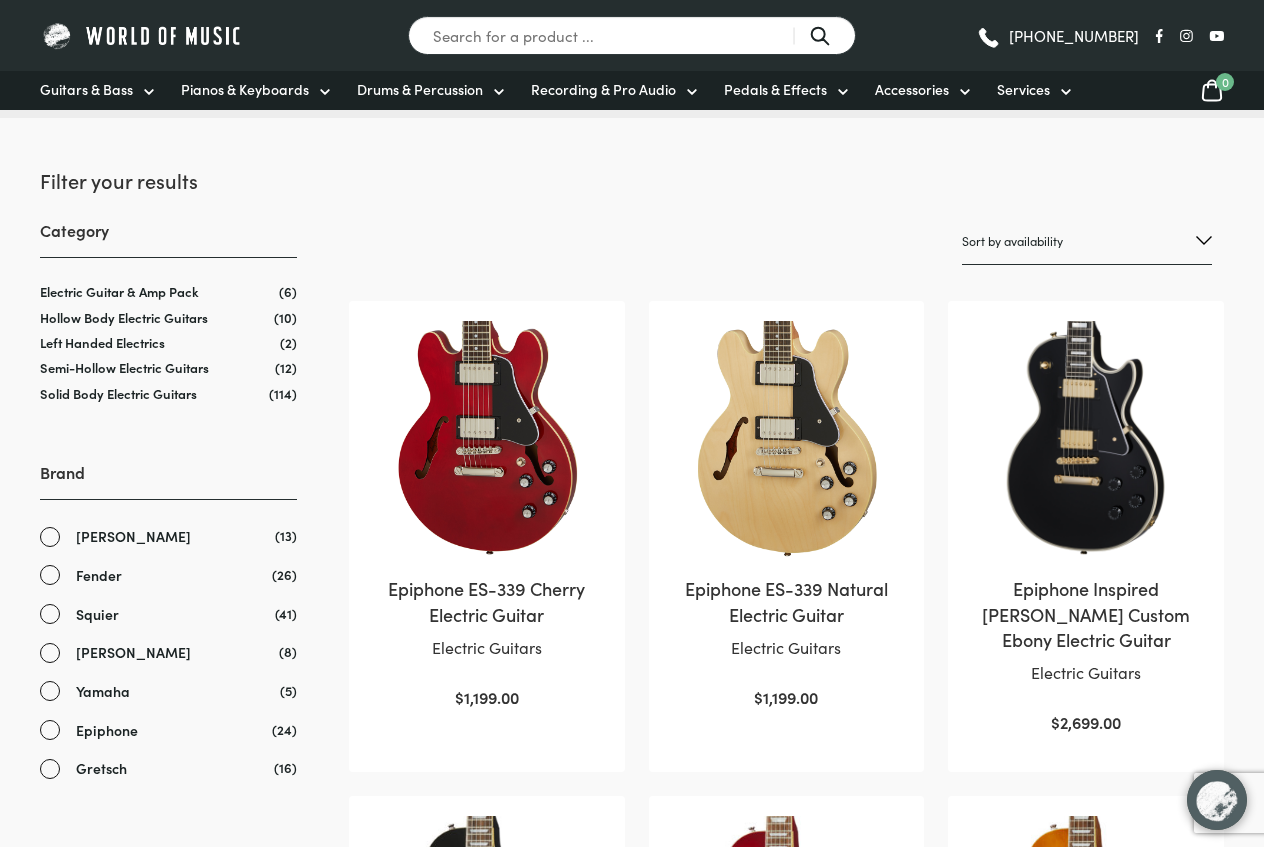 click on "Sort by popularity
Sort by average rating
Sort by latest
Sort by price: low to high
Sort by price: high to low
Sort by name: A to Z
Sort by name: Z to A
Sort by availability
Show sale items first
Epiphone ES-339 Cherry Electric Guitar Electric Guitars
$ 1,199.00
Epiphone ES-339 Natural Electric Guitar Electric Guitars
$ 1,199.00
Epiphone Inspired Les Paul Custom Ebony Electric Guitar Electric Guitars
$ 2,699.00
Epiphone Les Paul Classic Ebony Electric Guitar Electric Guitars
$ 1,199.00
Epiphone Les Paul Classic Heritage Cherry Sunburst Electric Guitar Electric Guitars
$ 1,199.00
Epiphone Les Paul Classic Honey Burst Electric Guitar Electric Guitars
$ 1,199.00
Electric Guitars
$ 1,499.00" at bounding box center [632, 1323] 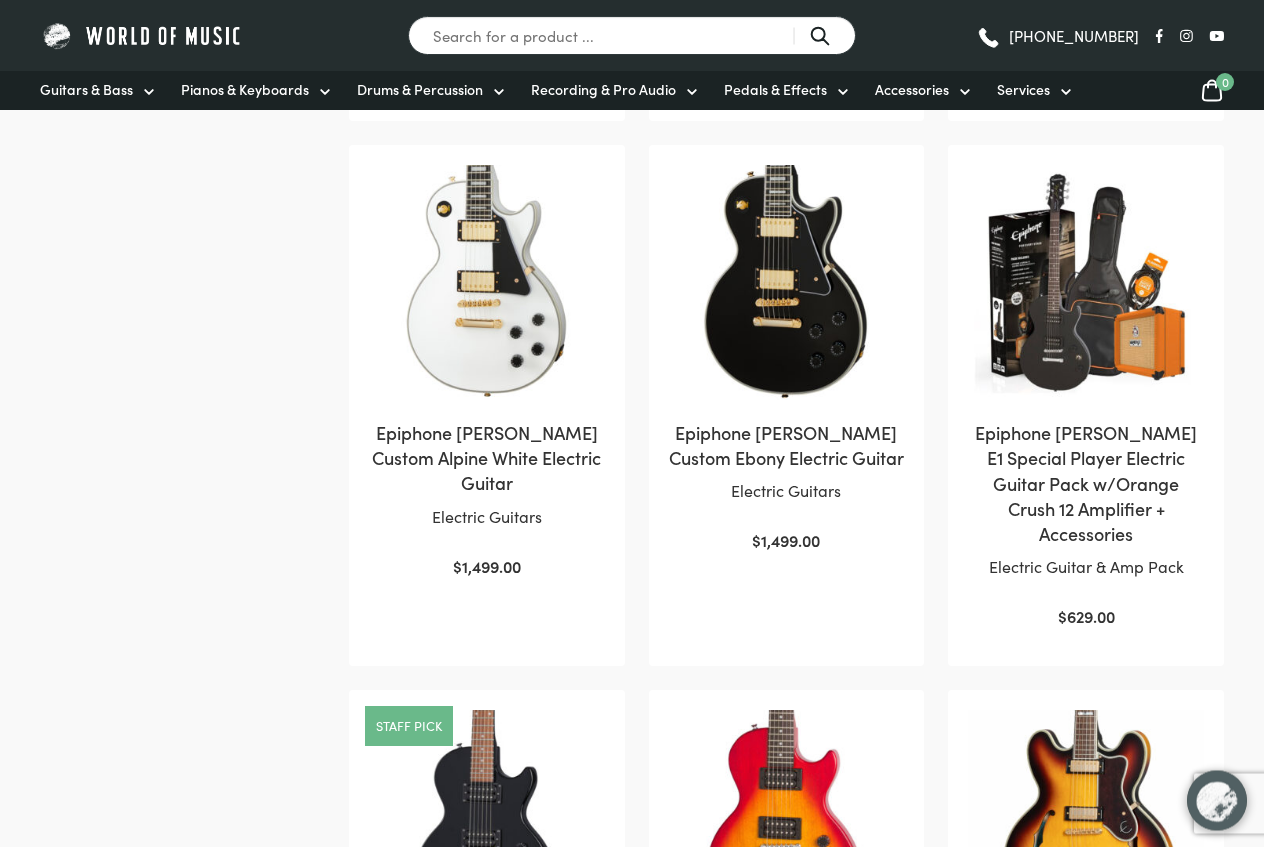scroll, scrollTop: 1326, scrollLeft: 0, axis: vertical 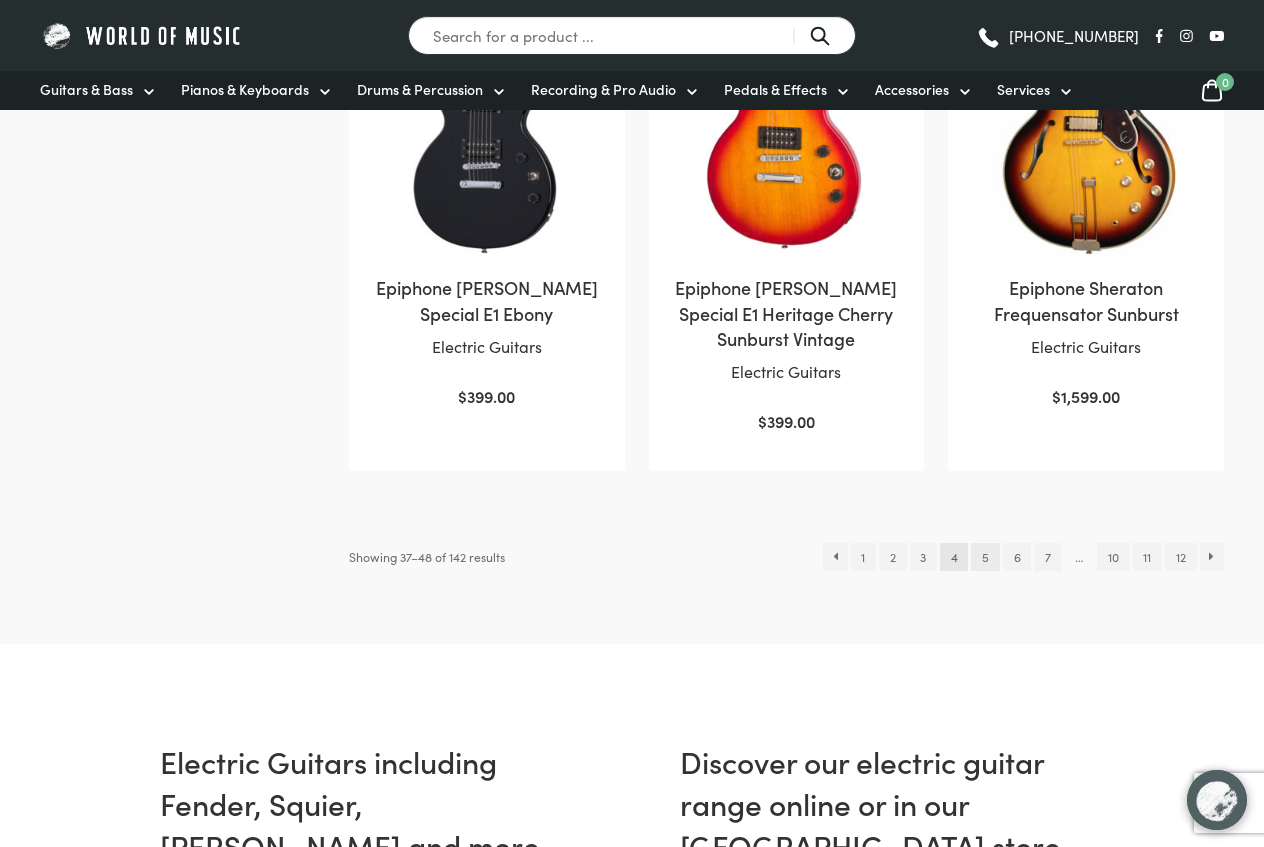 click on "5" at bounding box center (985, 557) 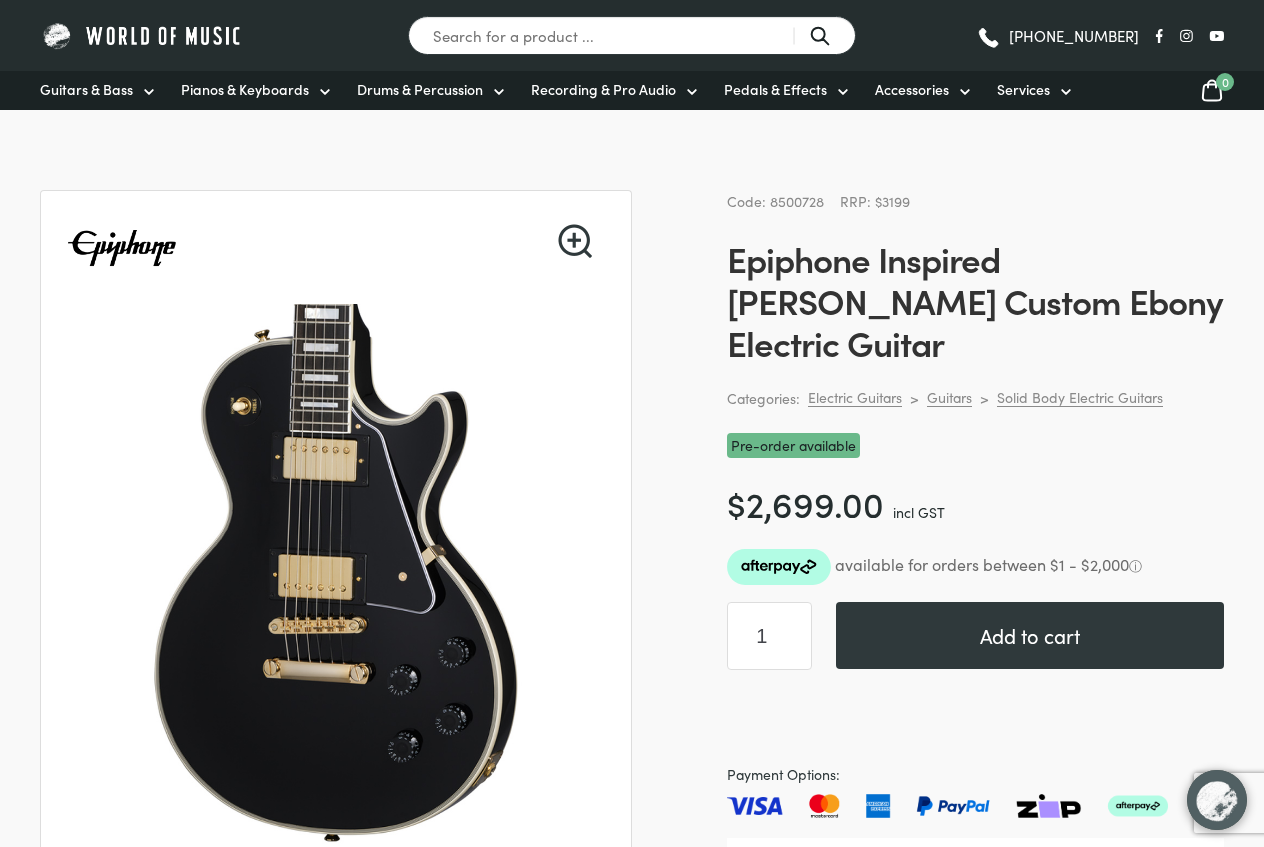 scroll, scrollTop: 0, scrollLeft: 0, axis: both 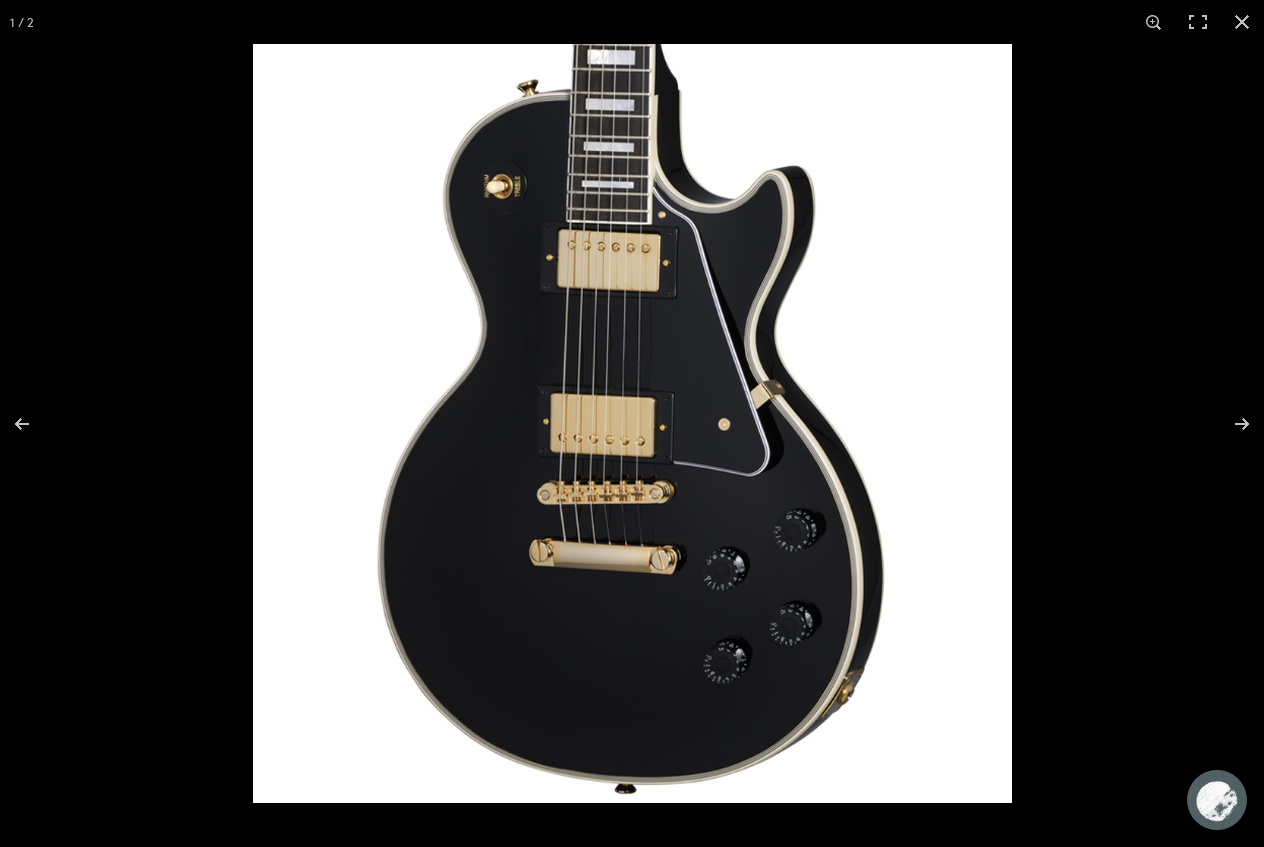click at bounding box center (632, 423) 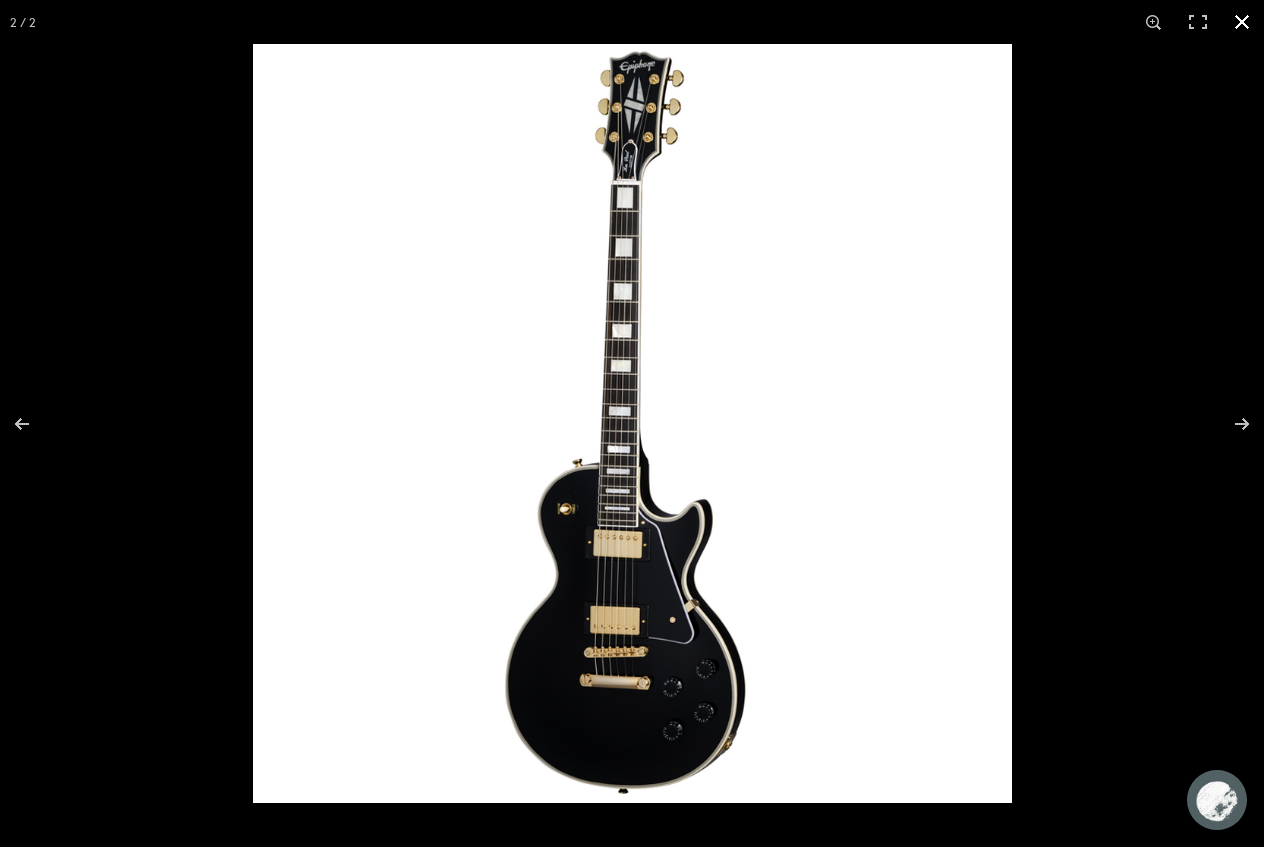 click at bounding box center [1242, 22] 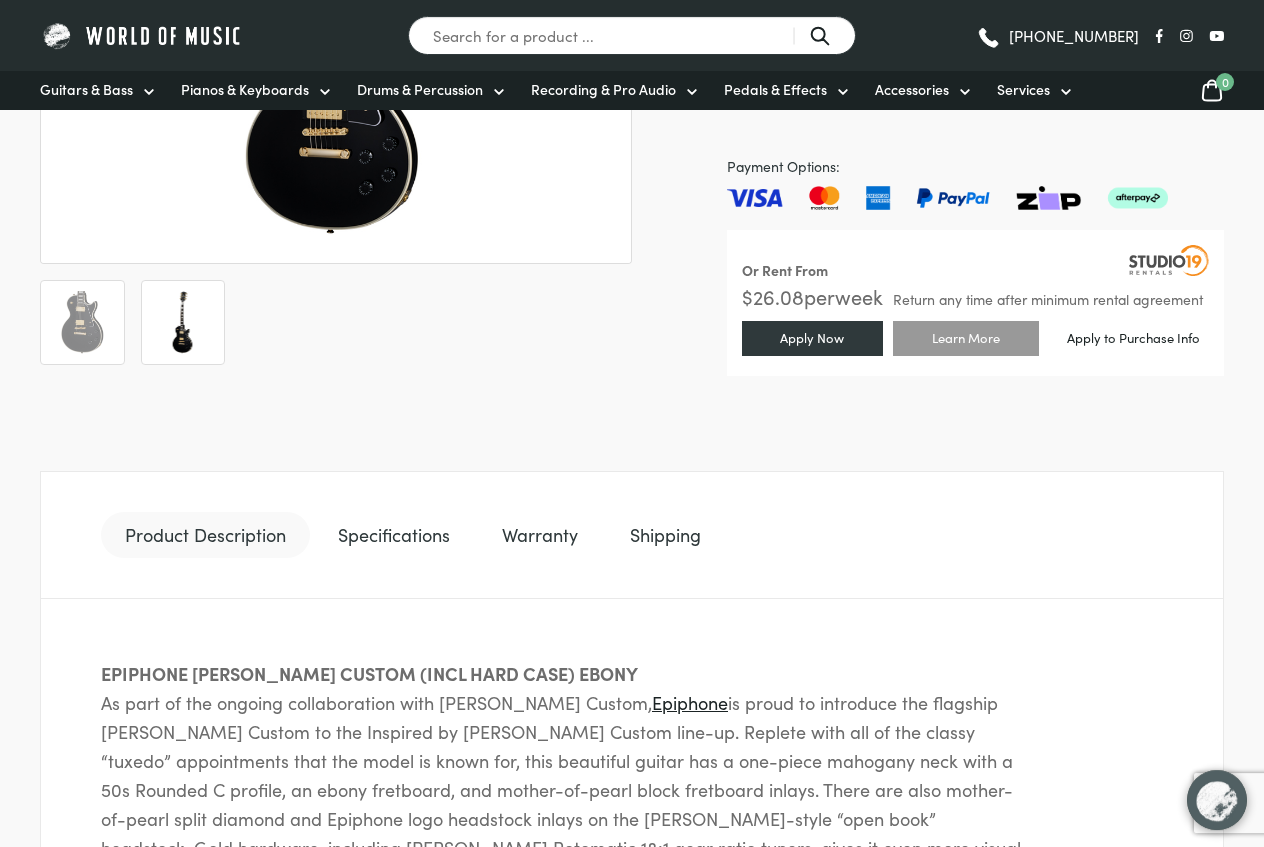 scroll, scrollTop: 612, scrollLeft: 0, axis: vertical 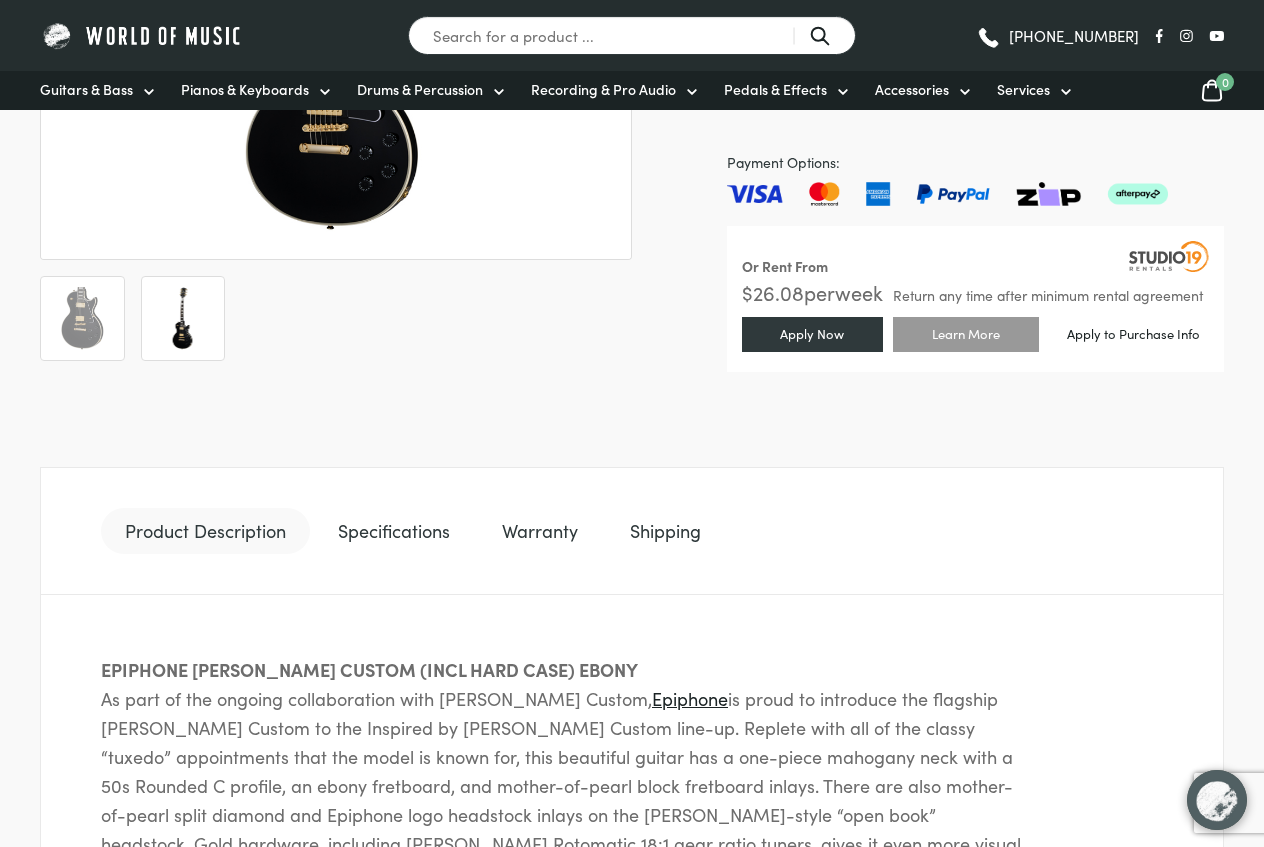 click on "Specifications" at bounding box center (394, 531) 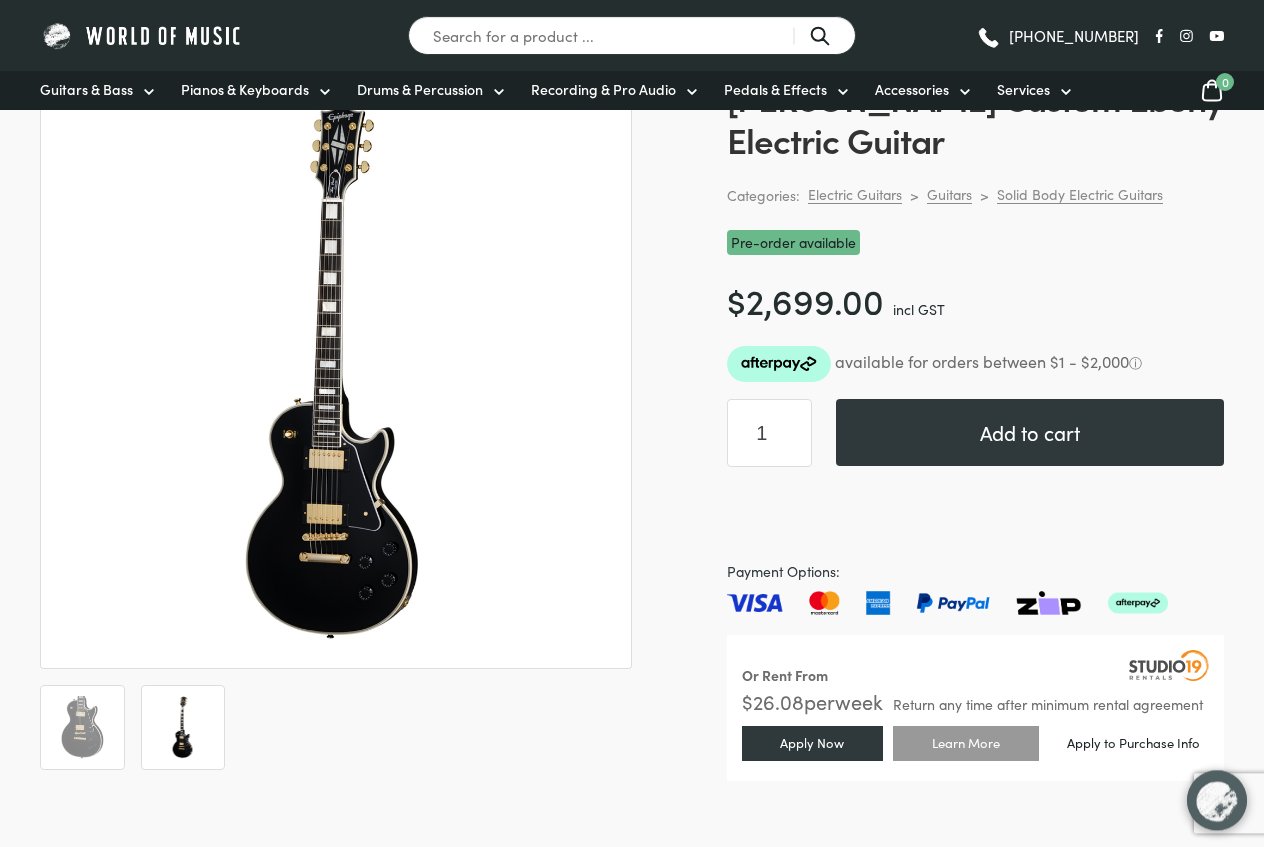 scroll, scrollTop: 204, scrollLeft: 0, axis: vertical 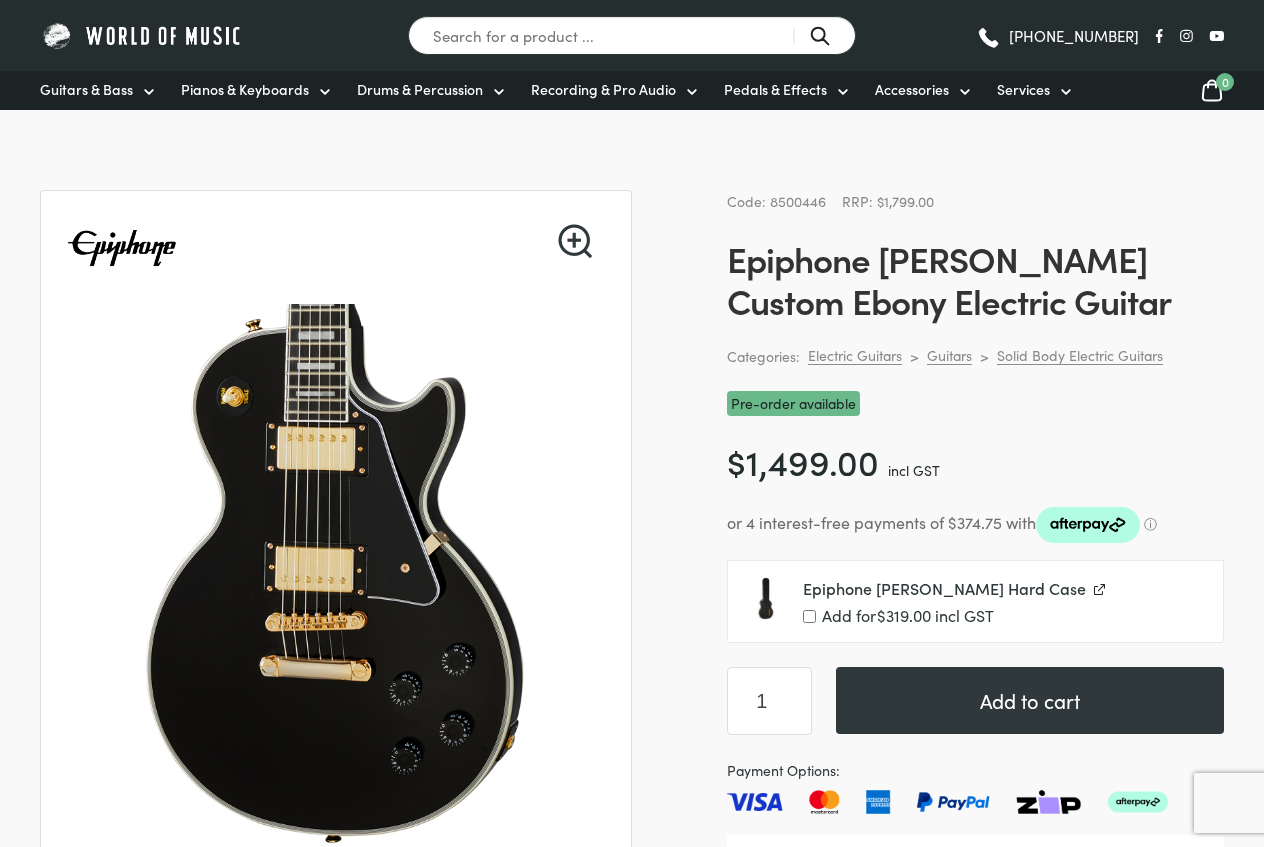 click on "🔍" at bounding box center [575, 241] 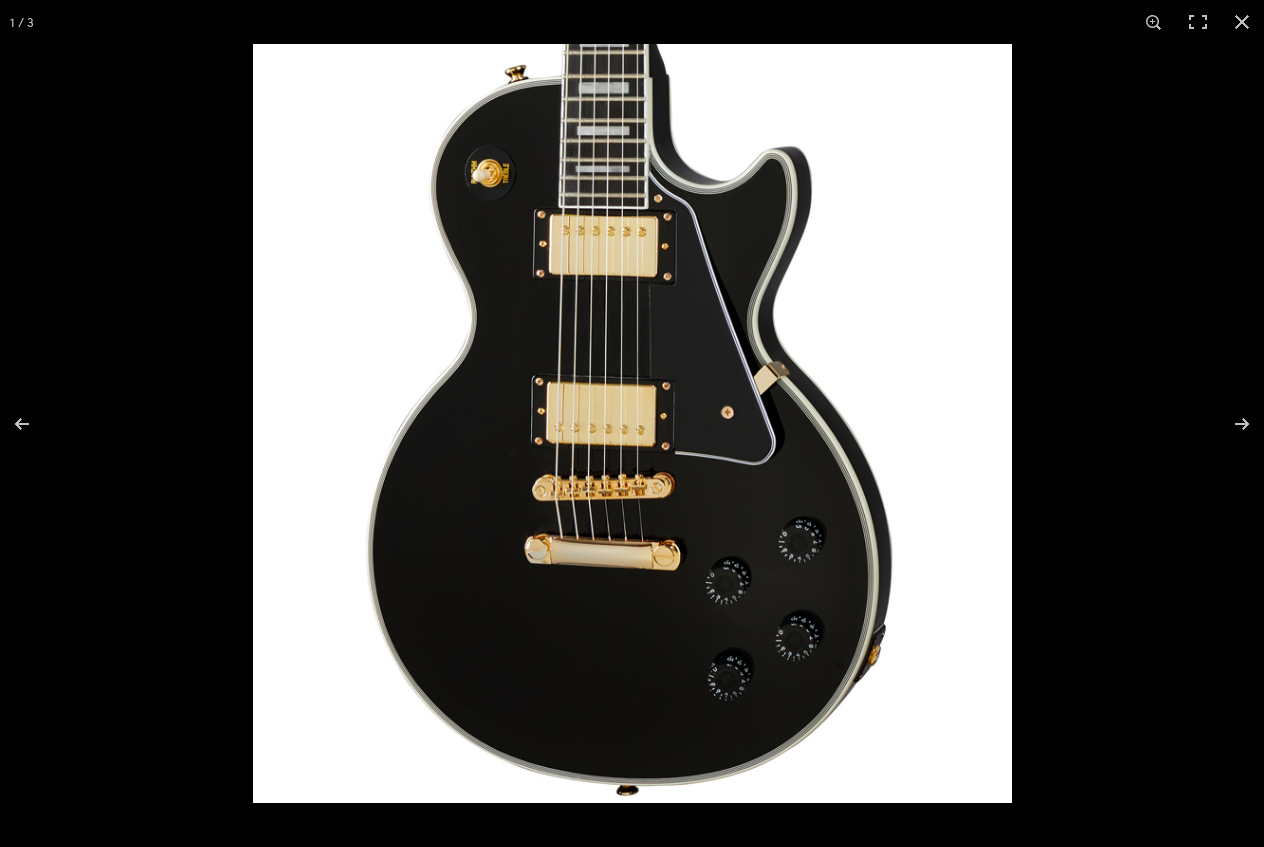 click at bounding box center [632, 423] 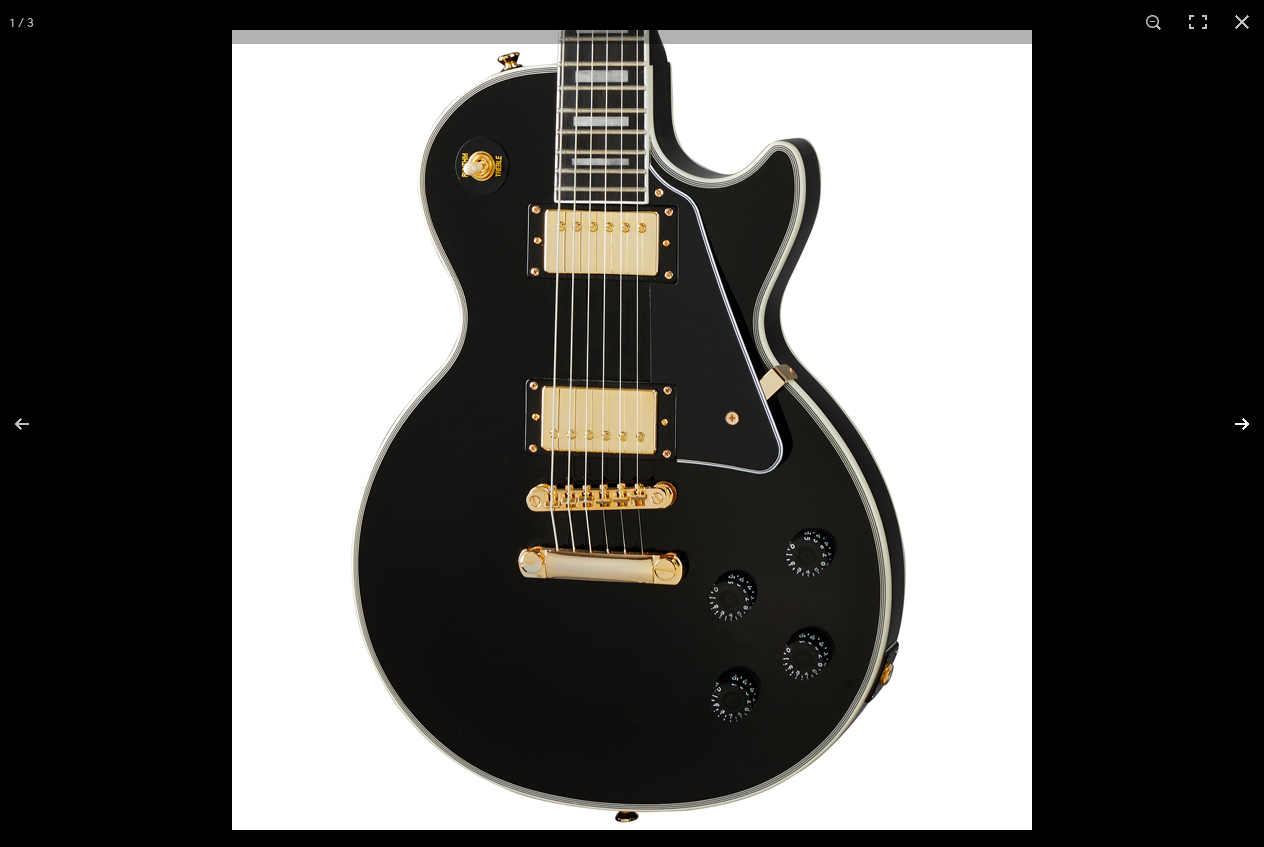 click at bounding box center (1229, 424) 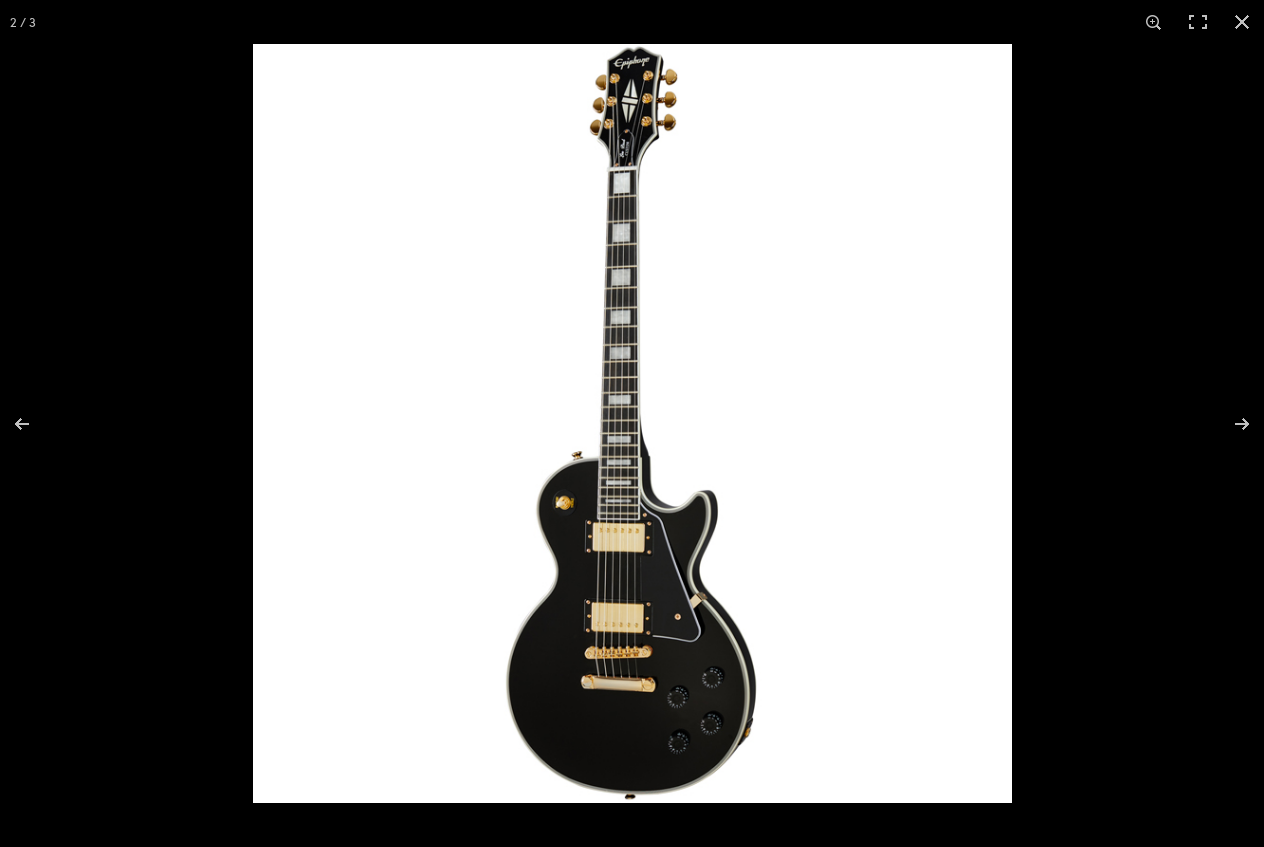click at bounding box center (632, 423) 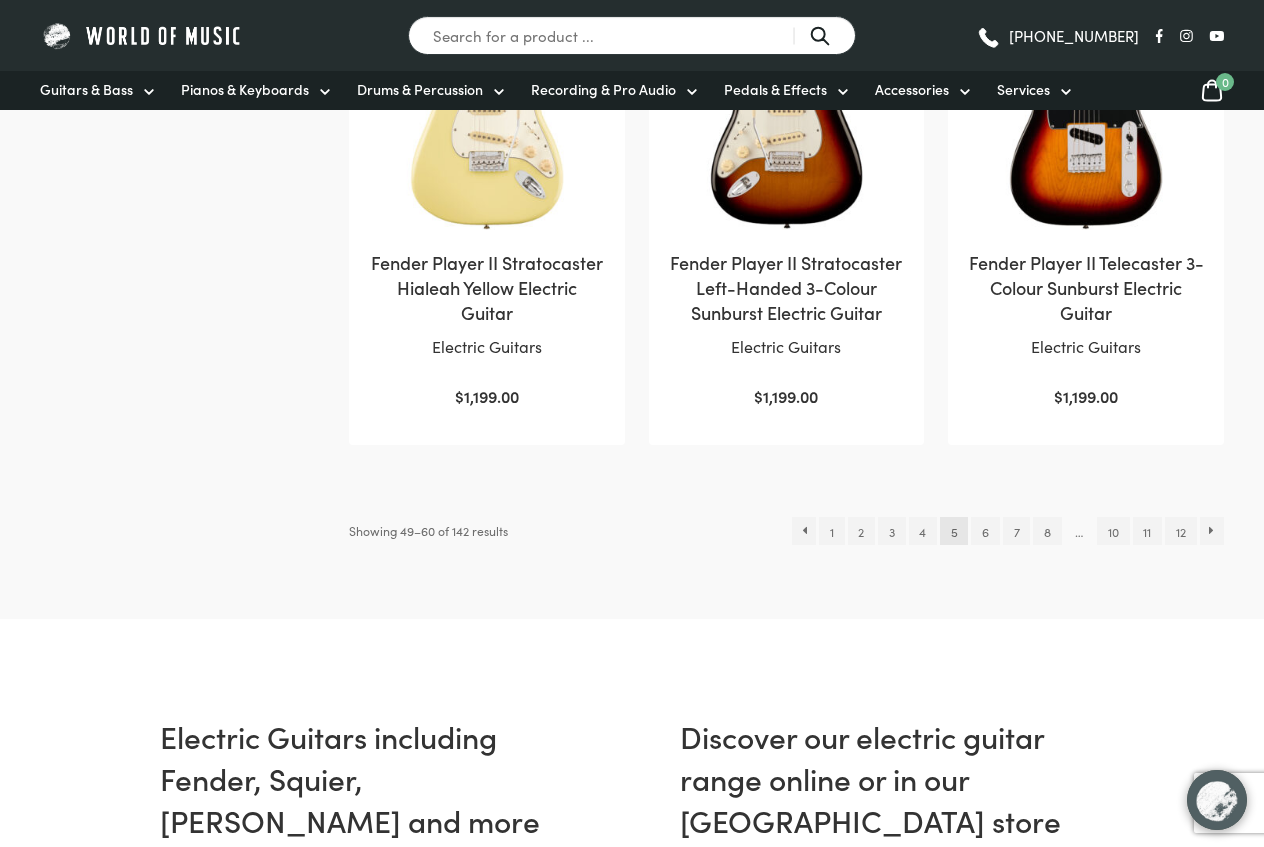scroll, scrollTop: 2142, scrollLeft: 0, axis: vertical 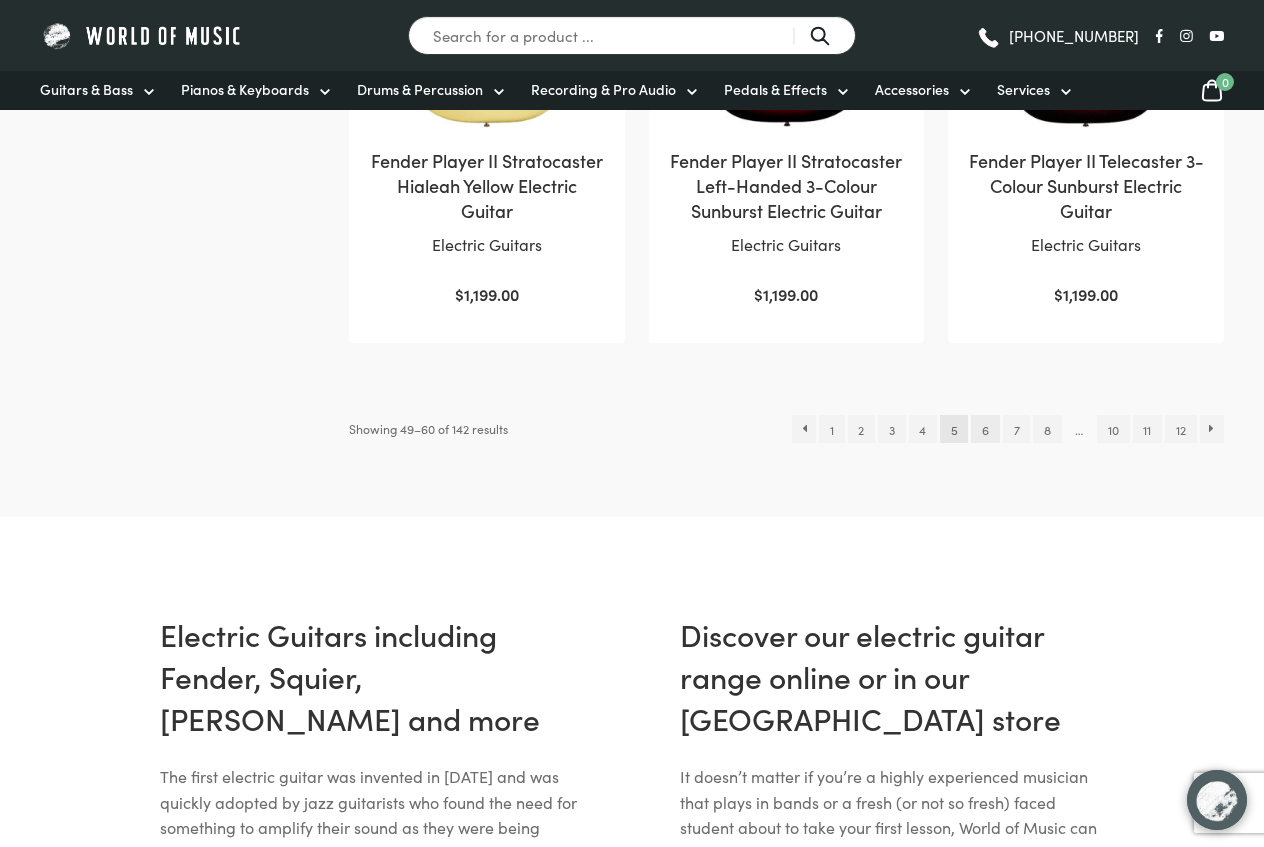 click on "6" at bounding box center [985, 429] 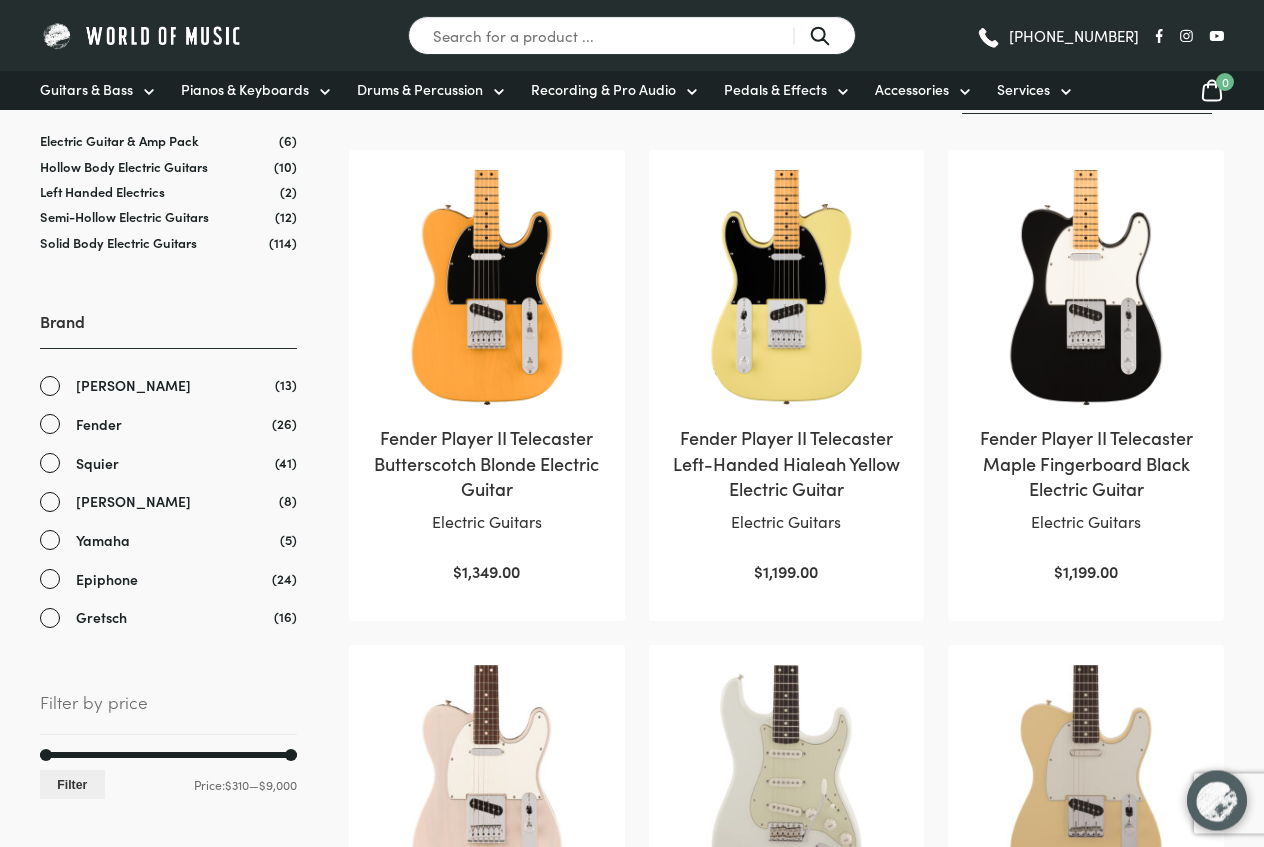 scroll, scrollTop: 306, scrollLeft: 0, axis: vertical 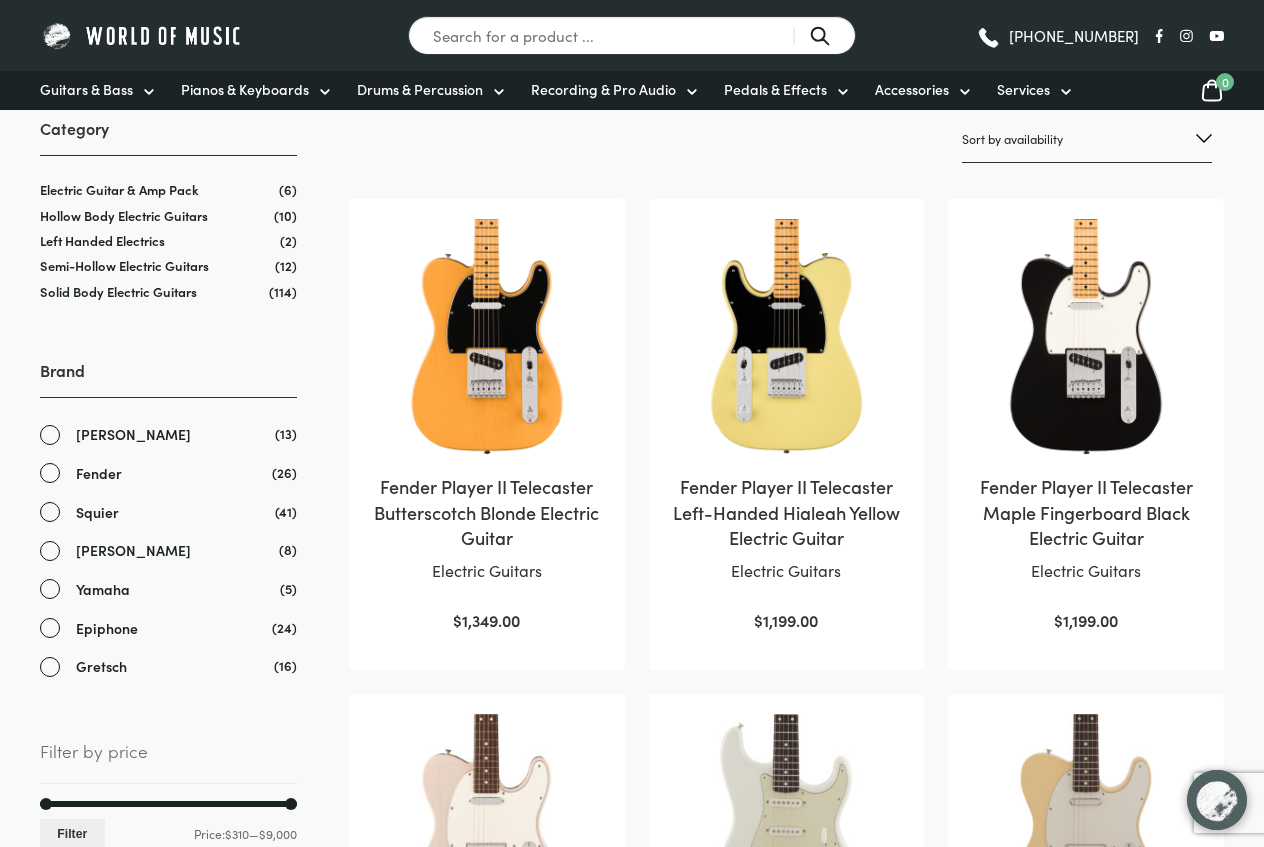 click on "Sort by popularity
Sort by average rating
Sort by latest
Sort by price: low to high
Sort by price: high to low
Sort by name: A to Z
Sort by name: Z to A
Sort by availability
Show sale items first
Fender Player II Telecaster Butterscotch Blonde Electric Guitar Electric Guitars
$ 1,349.00
Fender Player II Telecaster Left-Handed Hialeah Yellow Electric Guitar Electric Guitars
$ 1,199.00
Fender Player II Telecaster Maple Fingerboard Black Electric Guitar Electric Guitars
$ 1,199.00
Fender Player II Telecaster White Blonde Electric Guitar Electric Guitars
$ 1,349.00
Fender Traditional II 60s Stratocaster RW Olympic White Electric Guitars
$ 1,499.00
Fender Traditional II 60s Telecaster RW Vintage White Electric Guitars" at bounding box center (632, 1208) 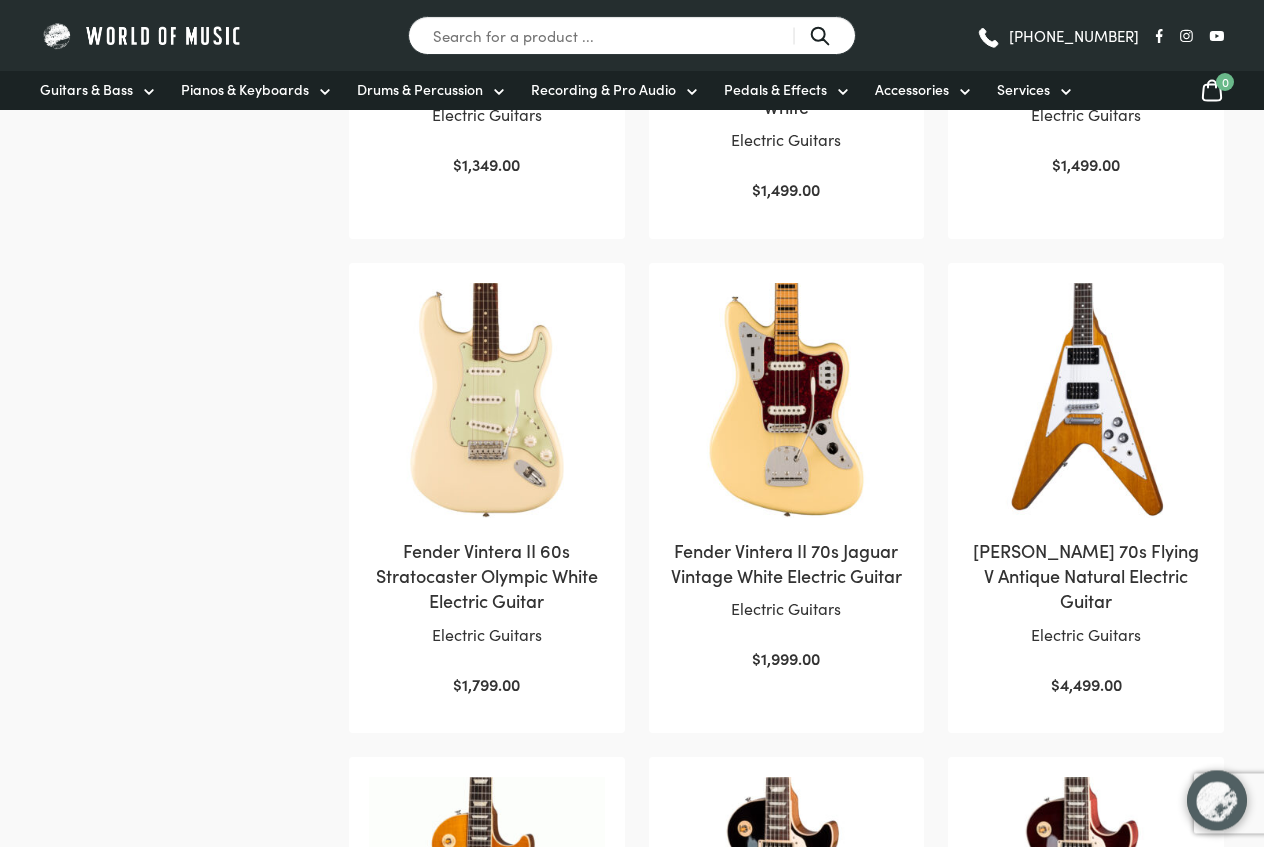 scroll, scrollTop: 1326, scrollLeft: 0, axis: vertical 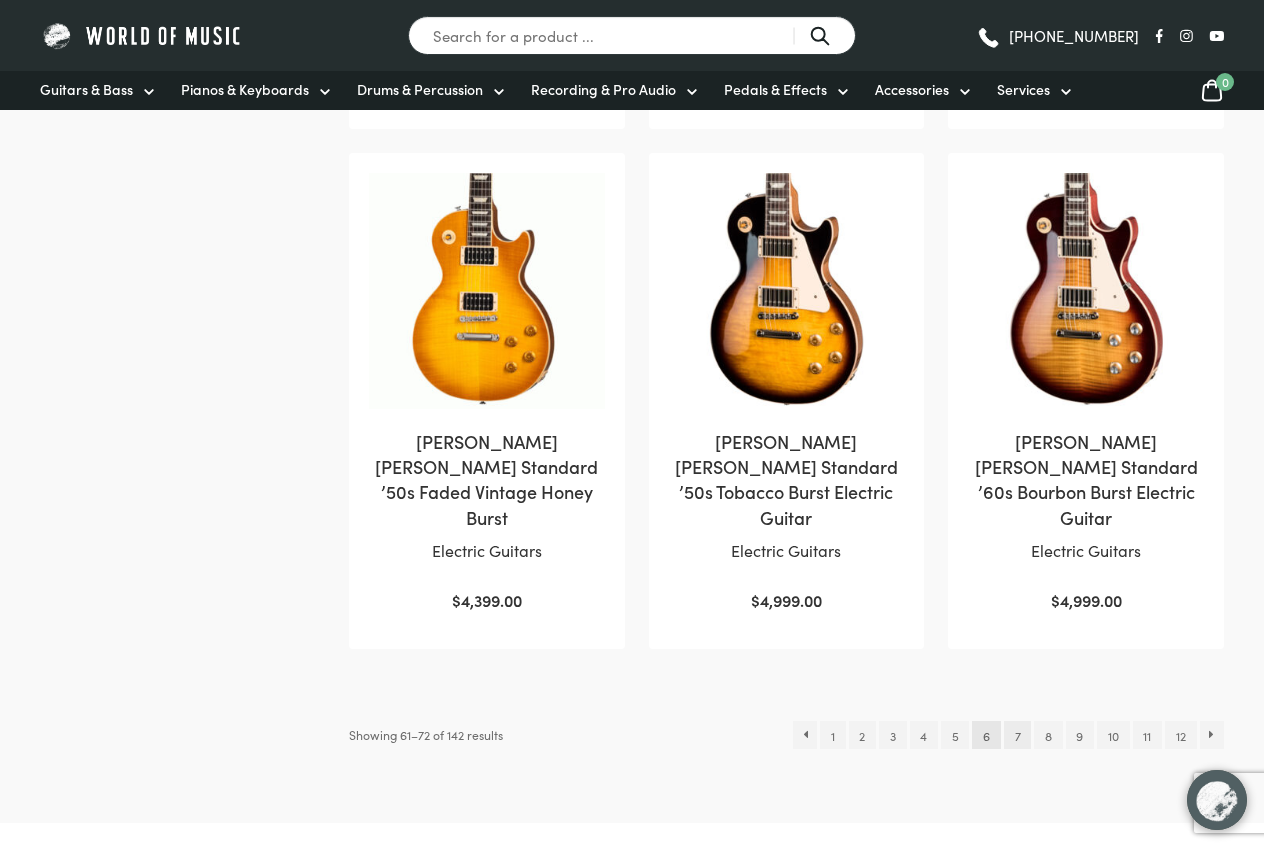 click on "7" at bounding box center (1017, 735) 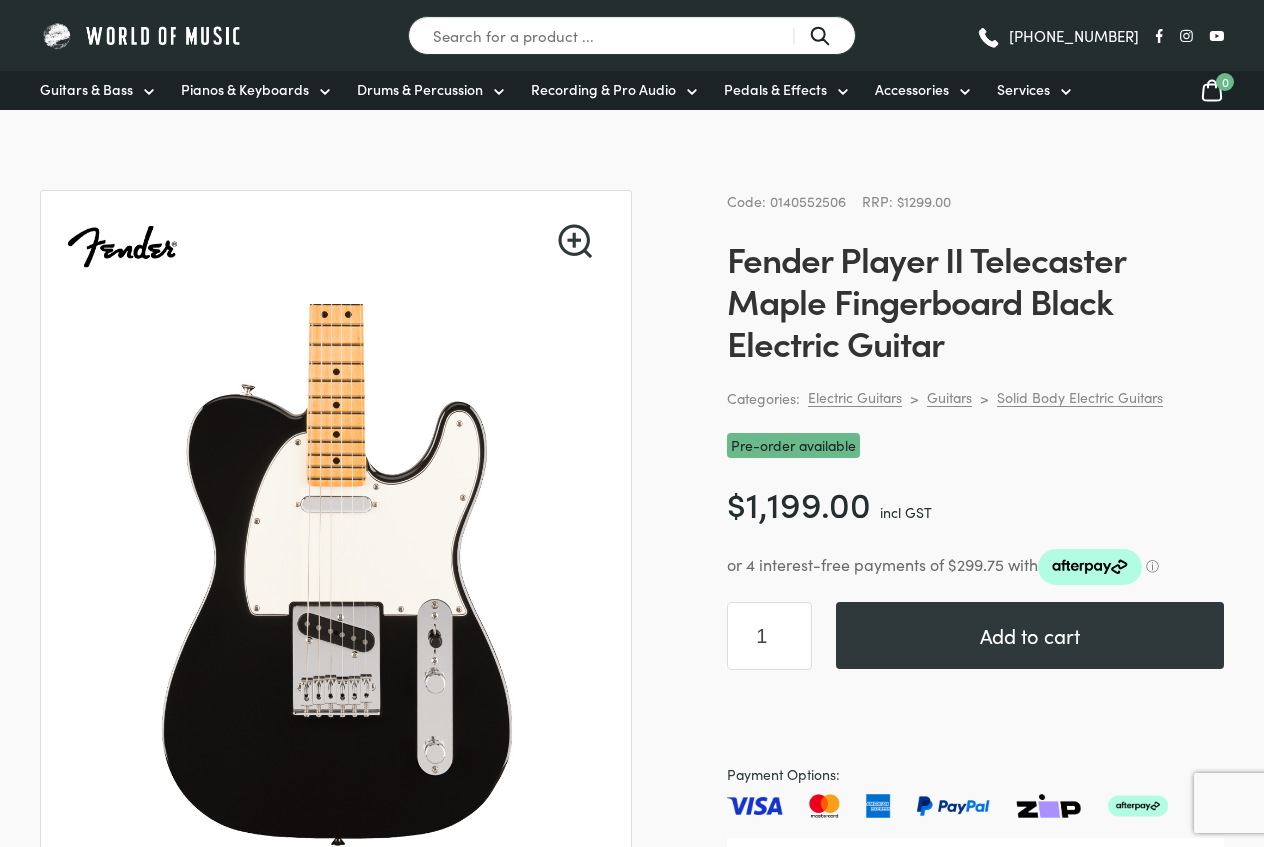 scroll, scrollTop: 0, scrollLeft: 0, axis: both 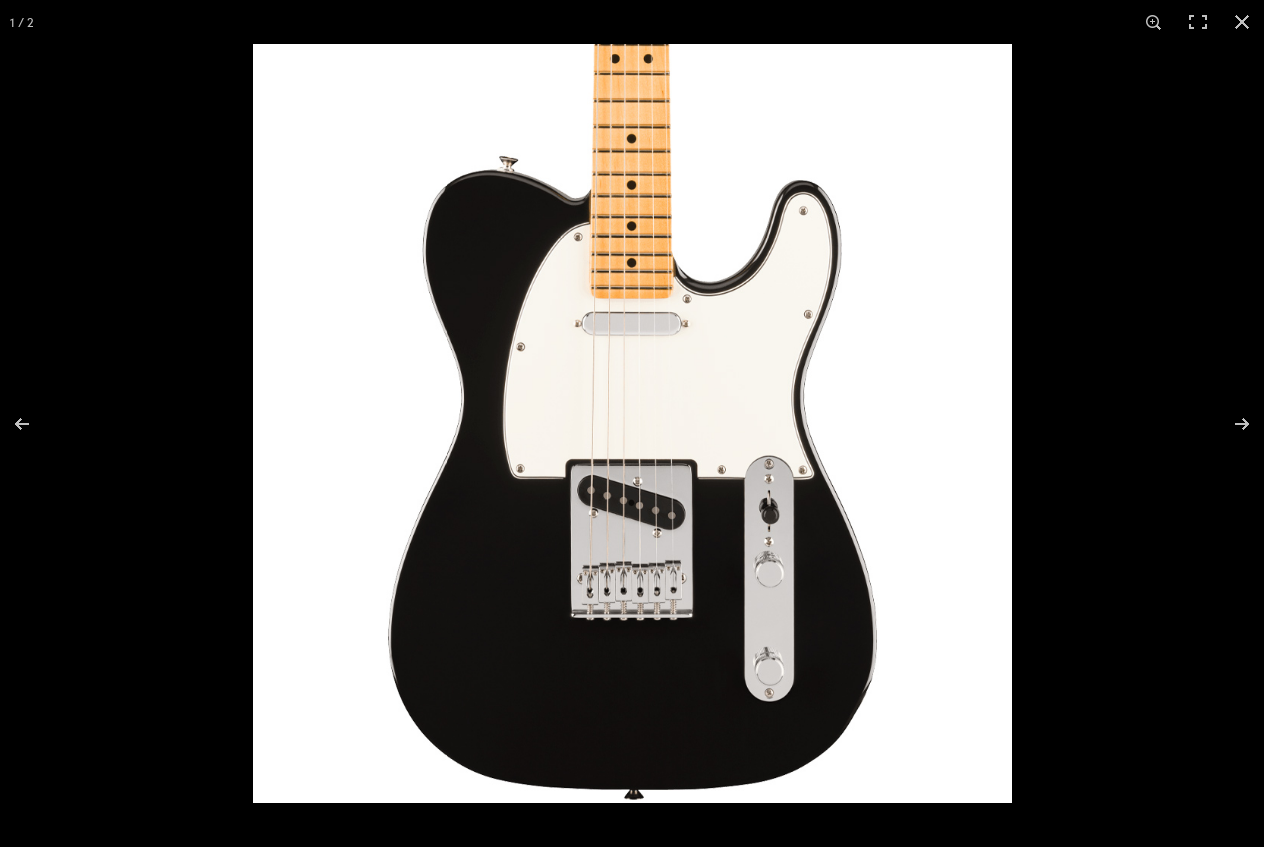 click at bounding box center [632, 423] 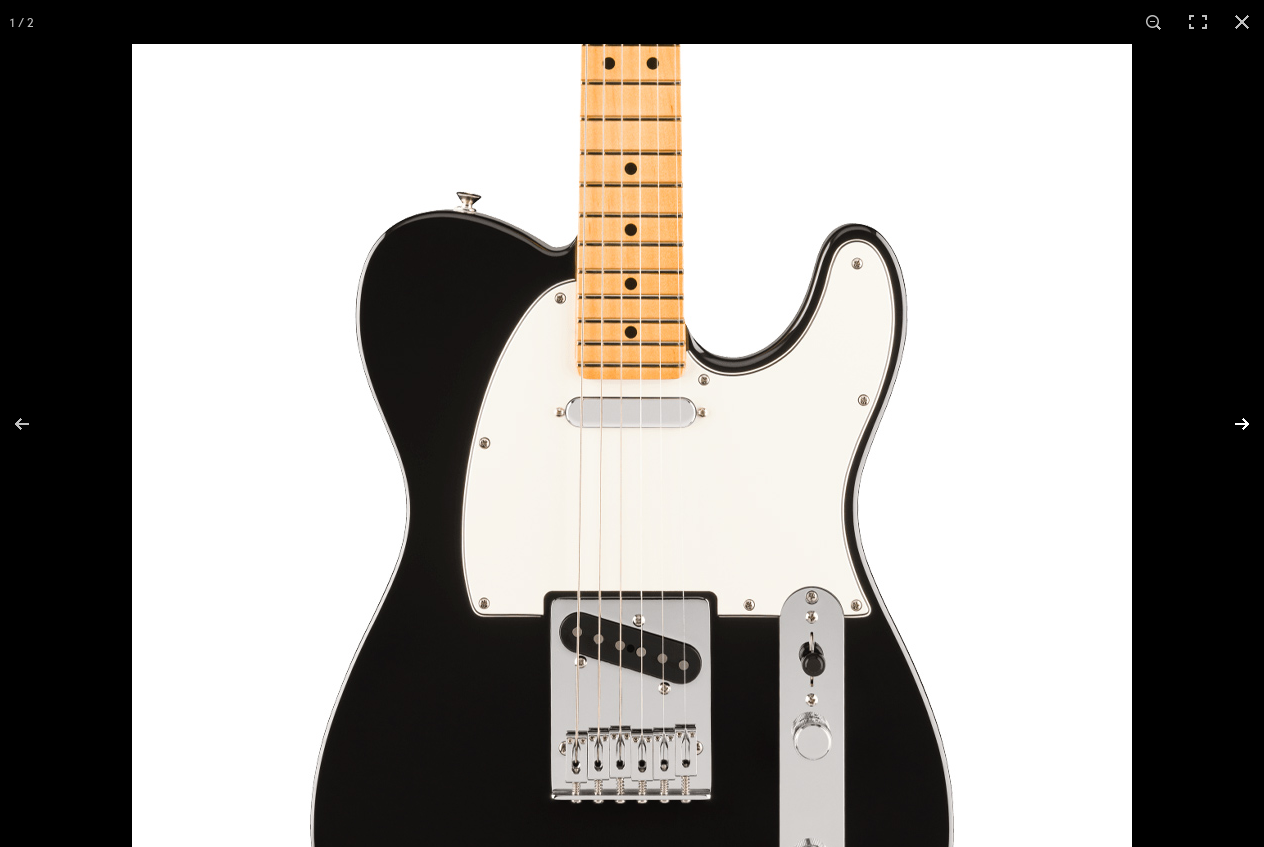 click at bounding box center [1229, 424] 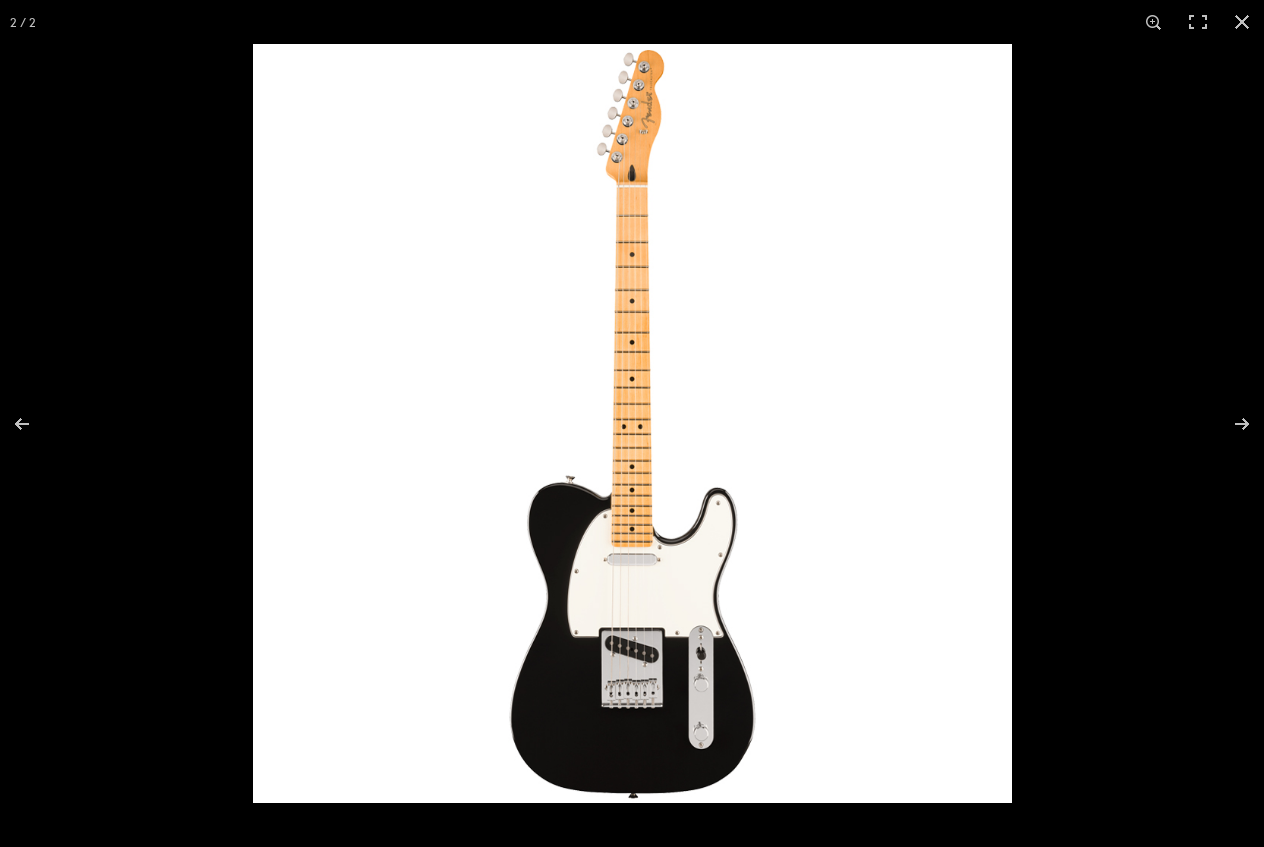 click at bounding box center (632, 423) 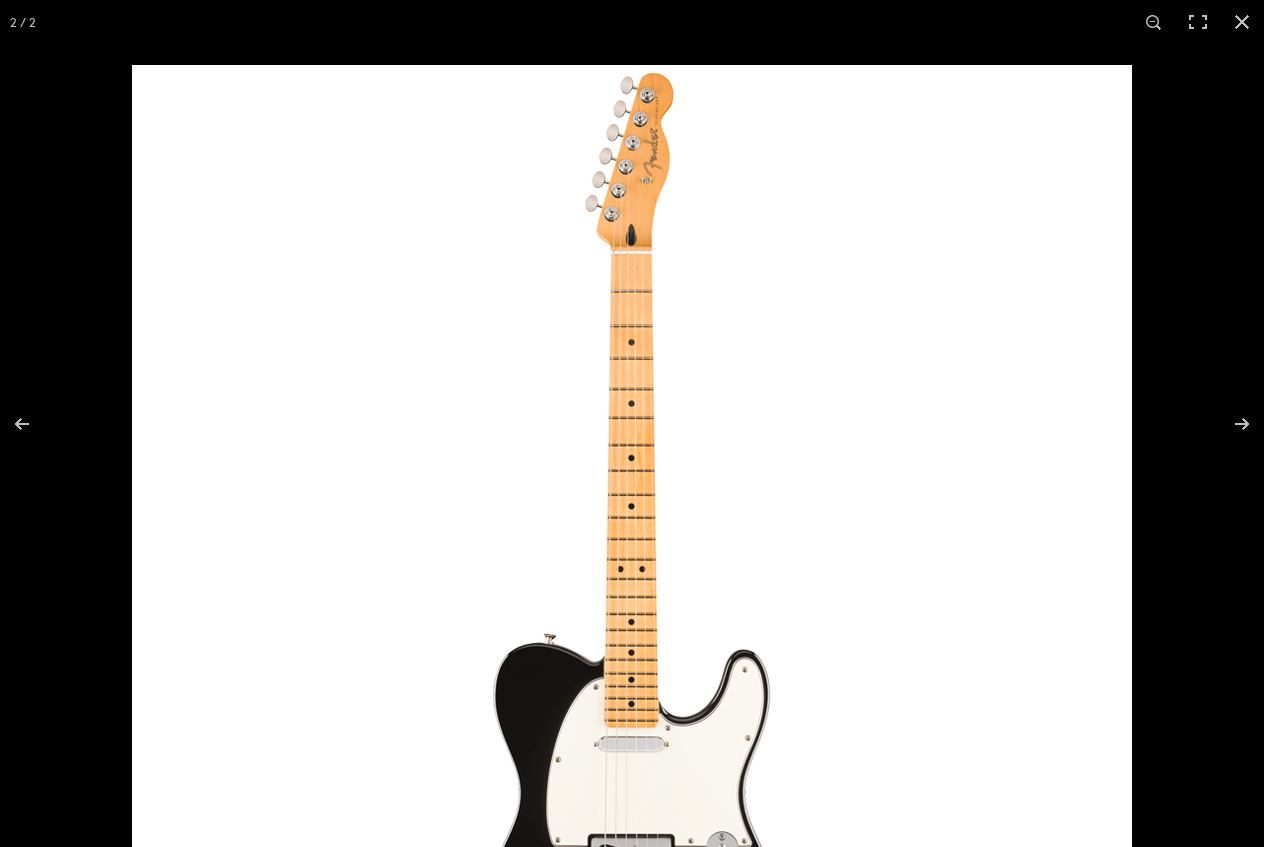 click at bounding box center [632, 565] 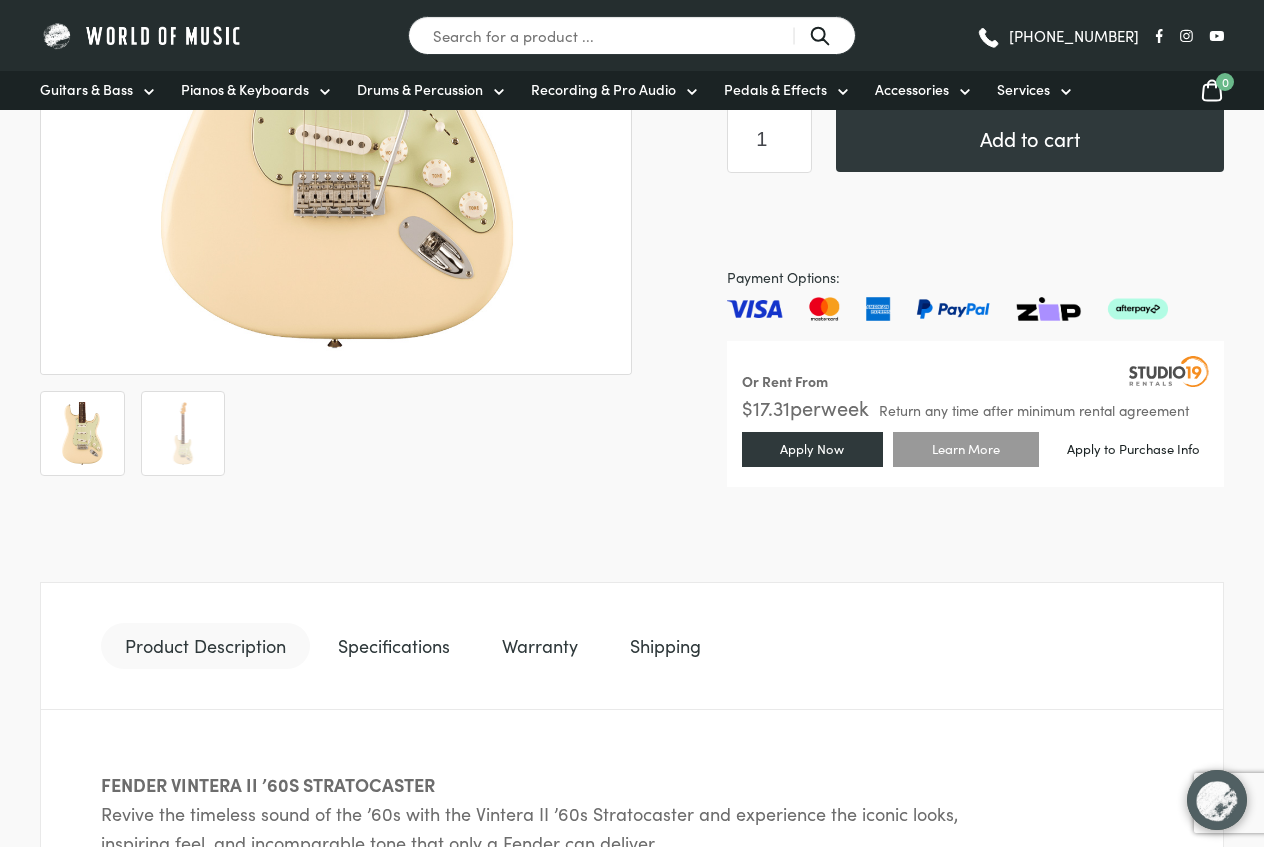 scroll, scrollTop: 612, scrollLeft: 0, axis: vertical 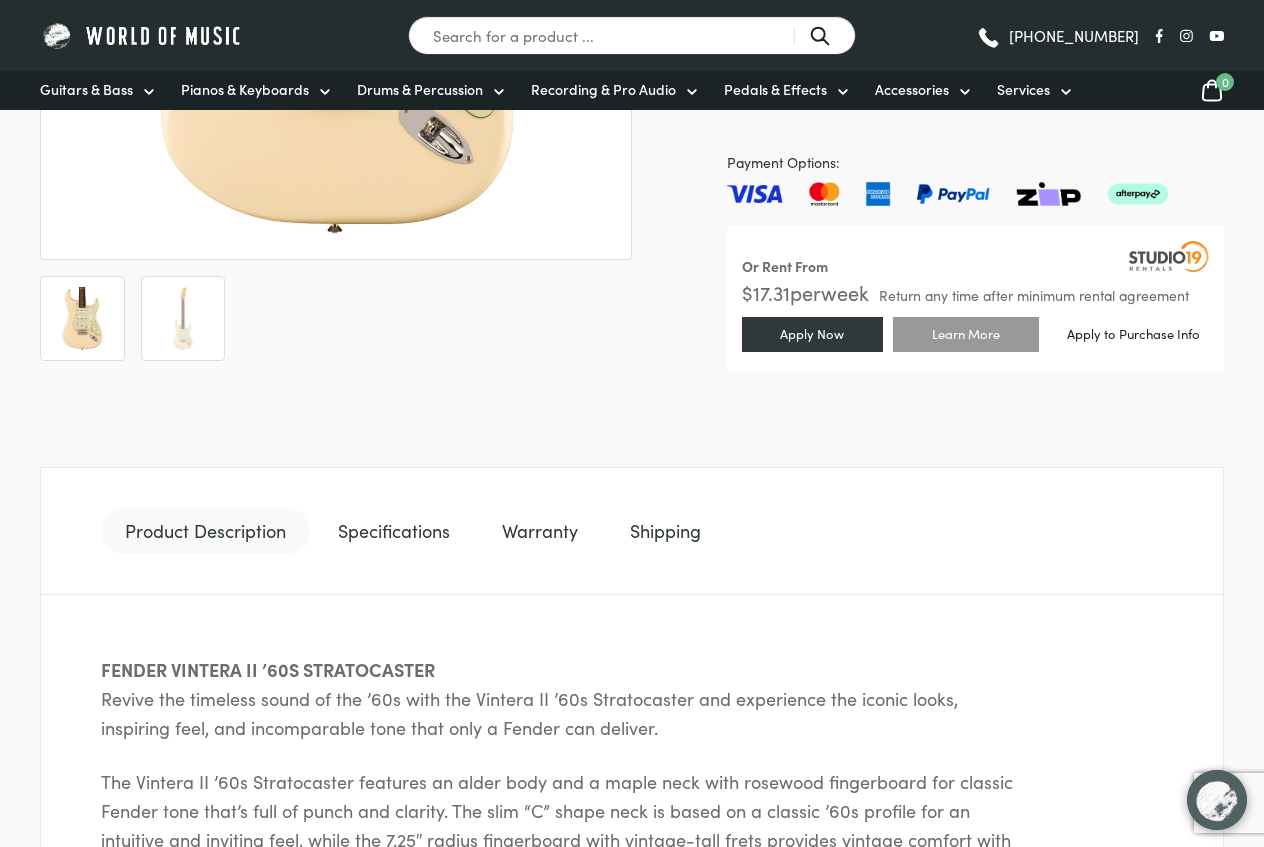 click on "Specifications" at bounding box center (394, 531) 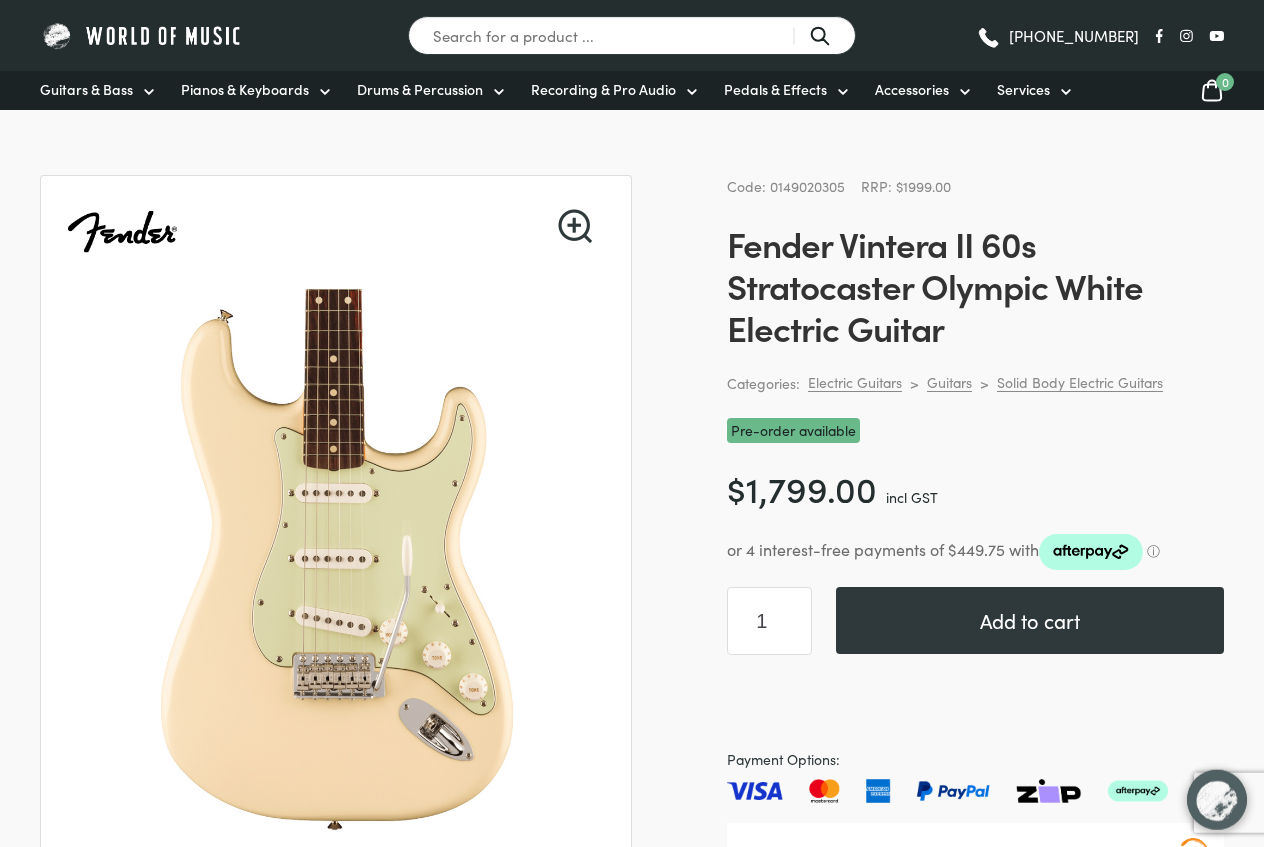 scroll, scrollTop: 0, scrollLeft: 0, axis: both 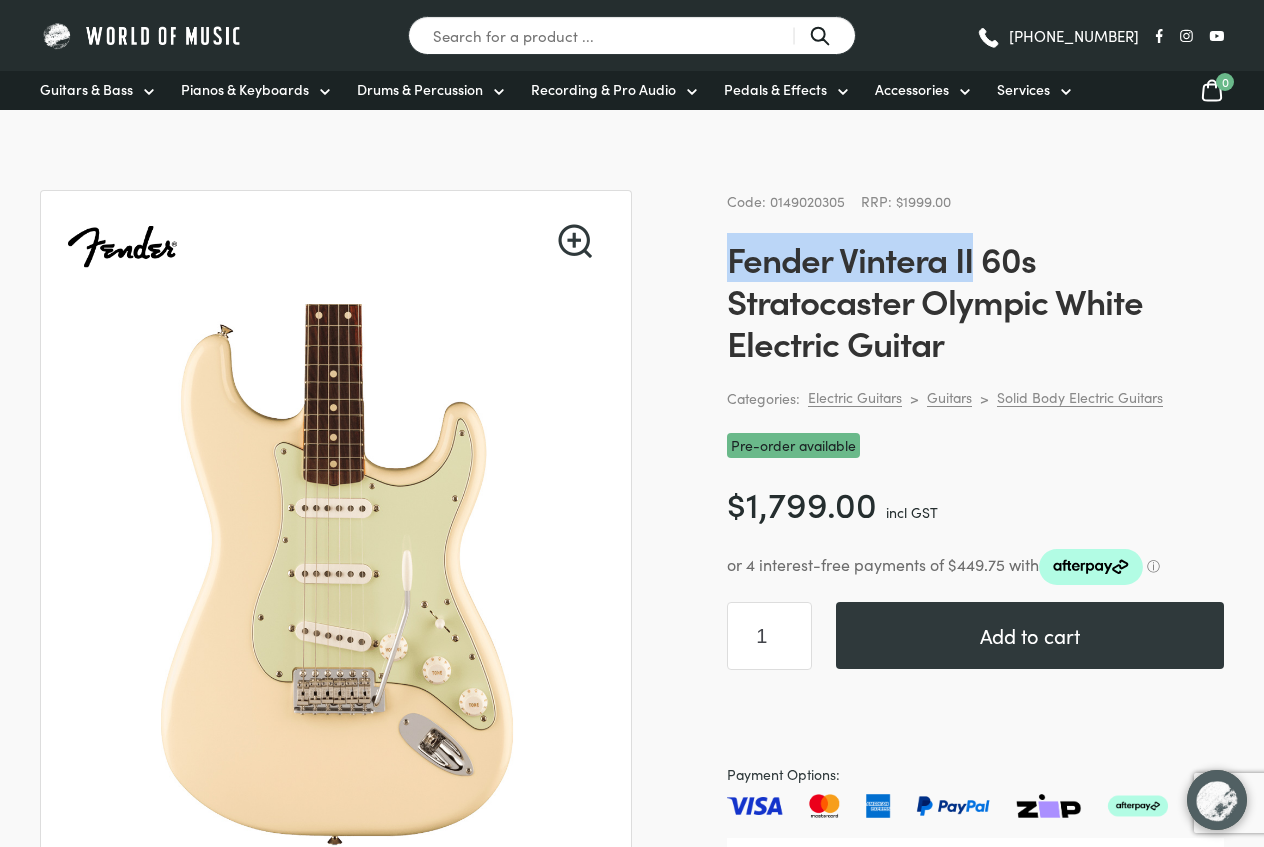 drag, startPoint x: 728, startPoint y: 256, endPoint x: 974, endPoint y: 260, distance: 246.03252 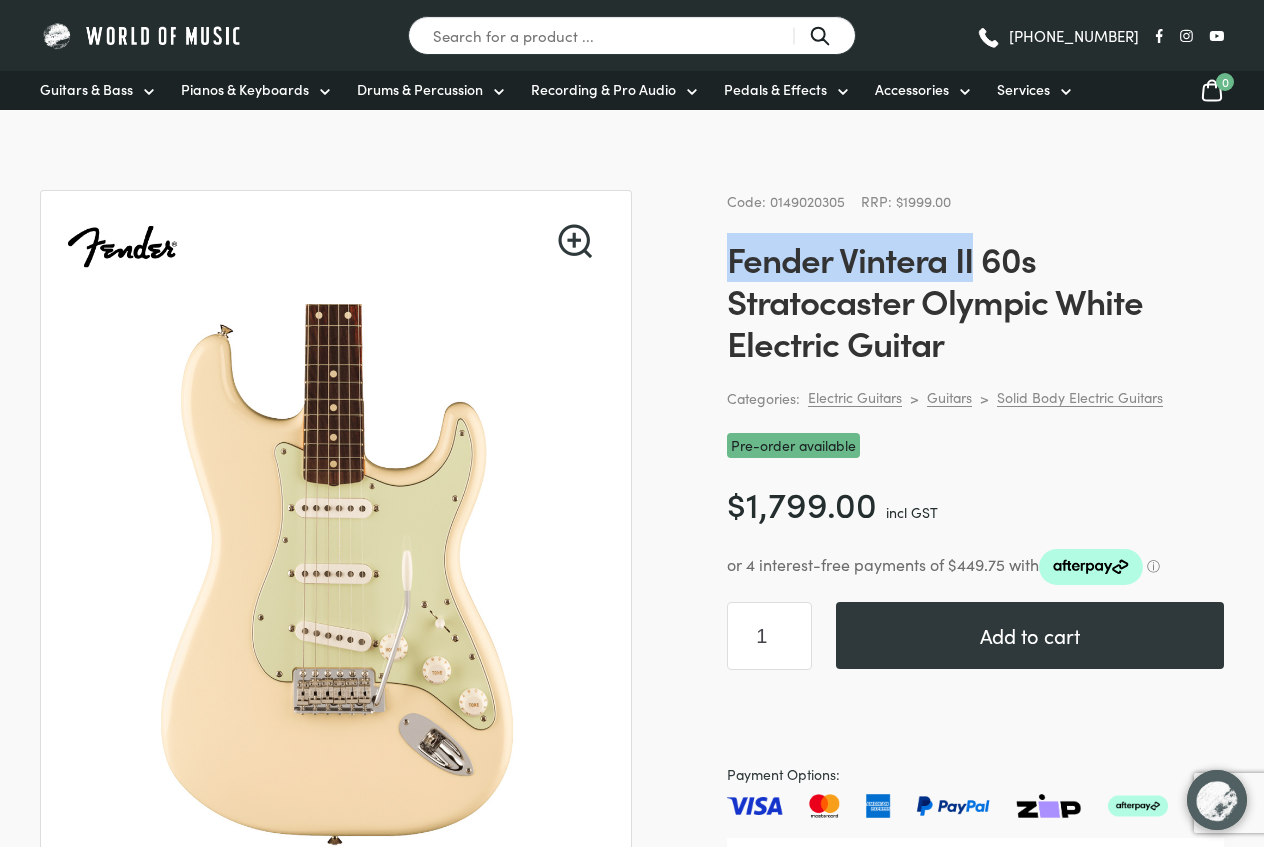 copy on "Fender Vintera II" 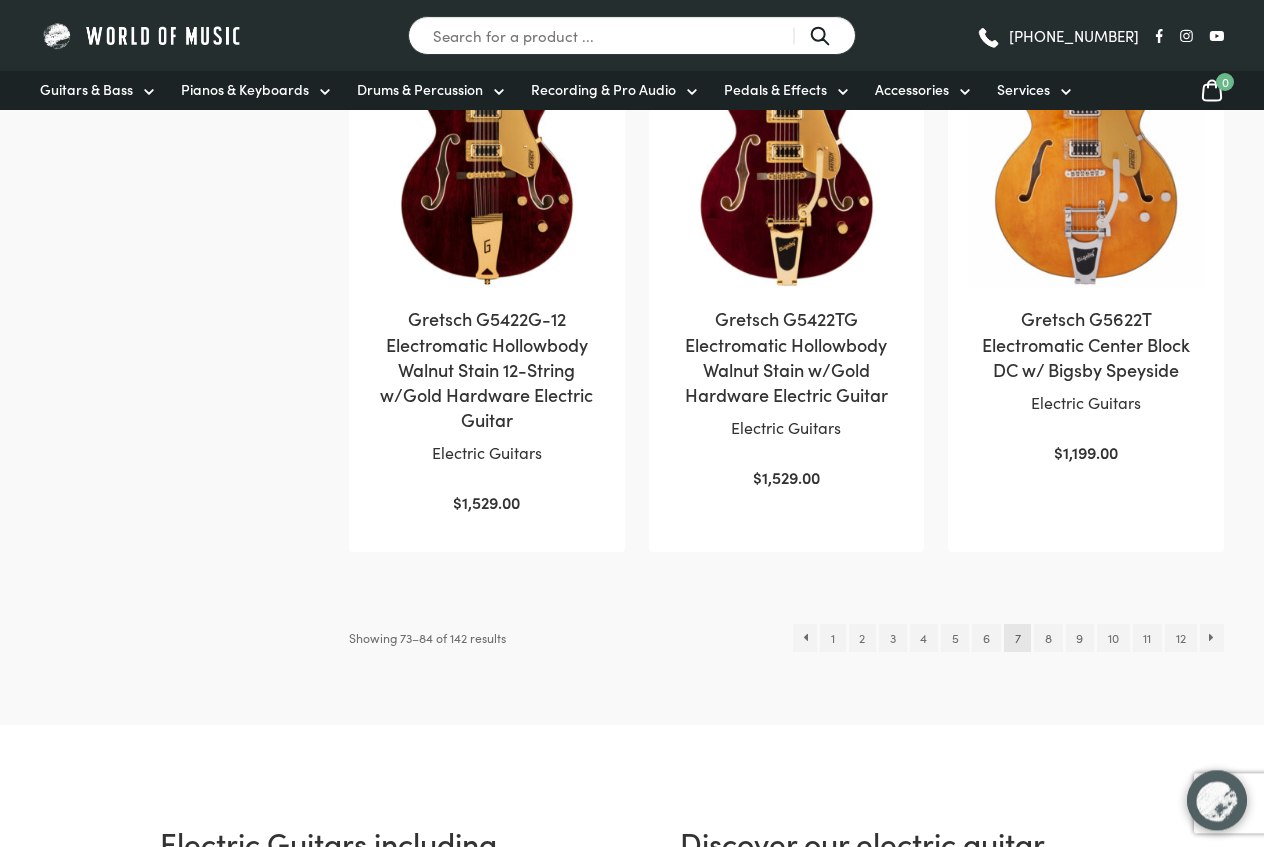 scroll, scrollTop: 2040, scrollLeft: 0, axis: vertical 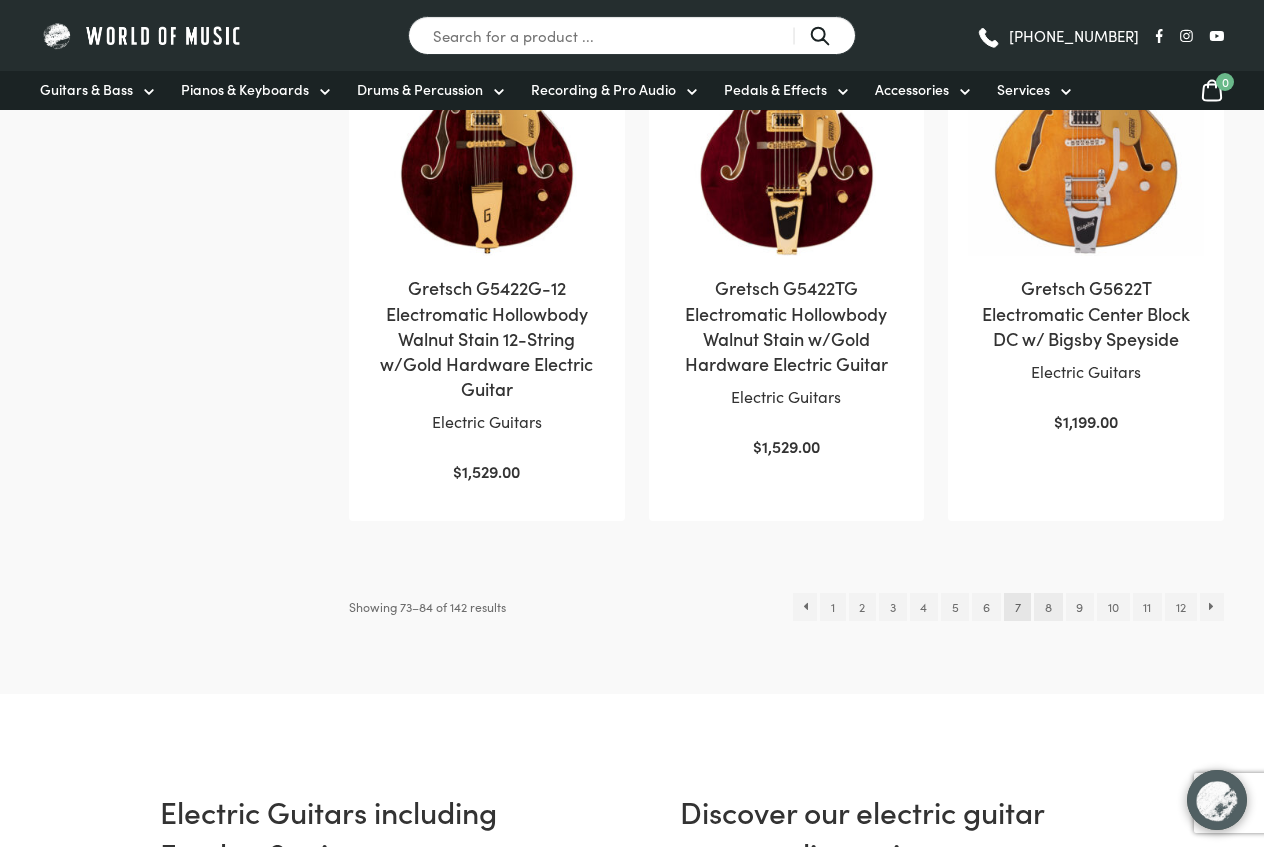 click on "8" at bounding box center (1048, 607) 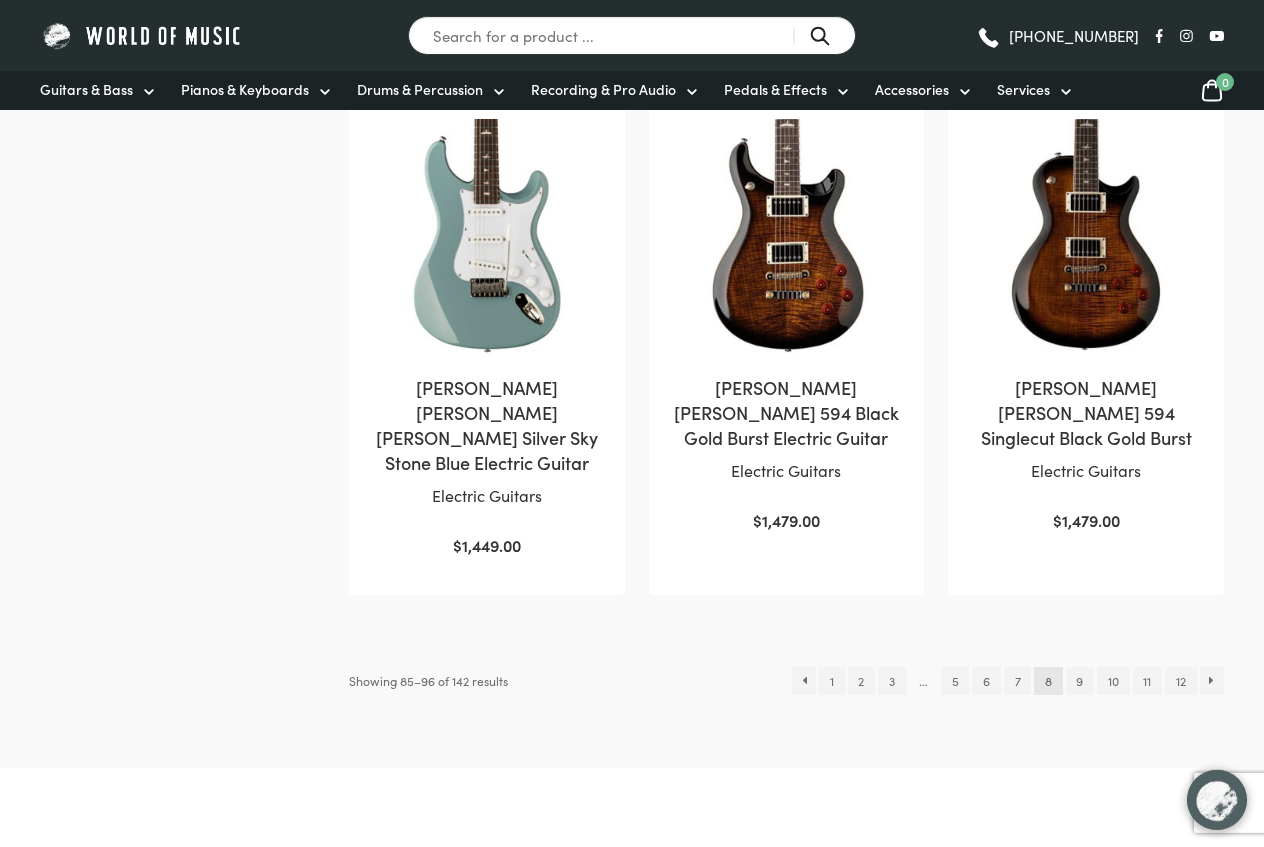 scroll, scrollTop: 2040, scrollLeft: 0, axis: vertical 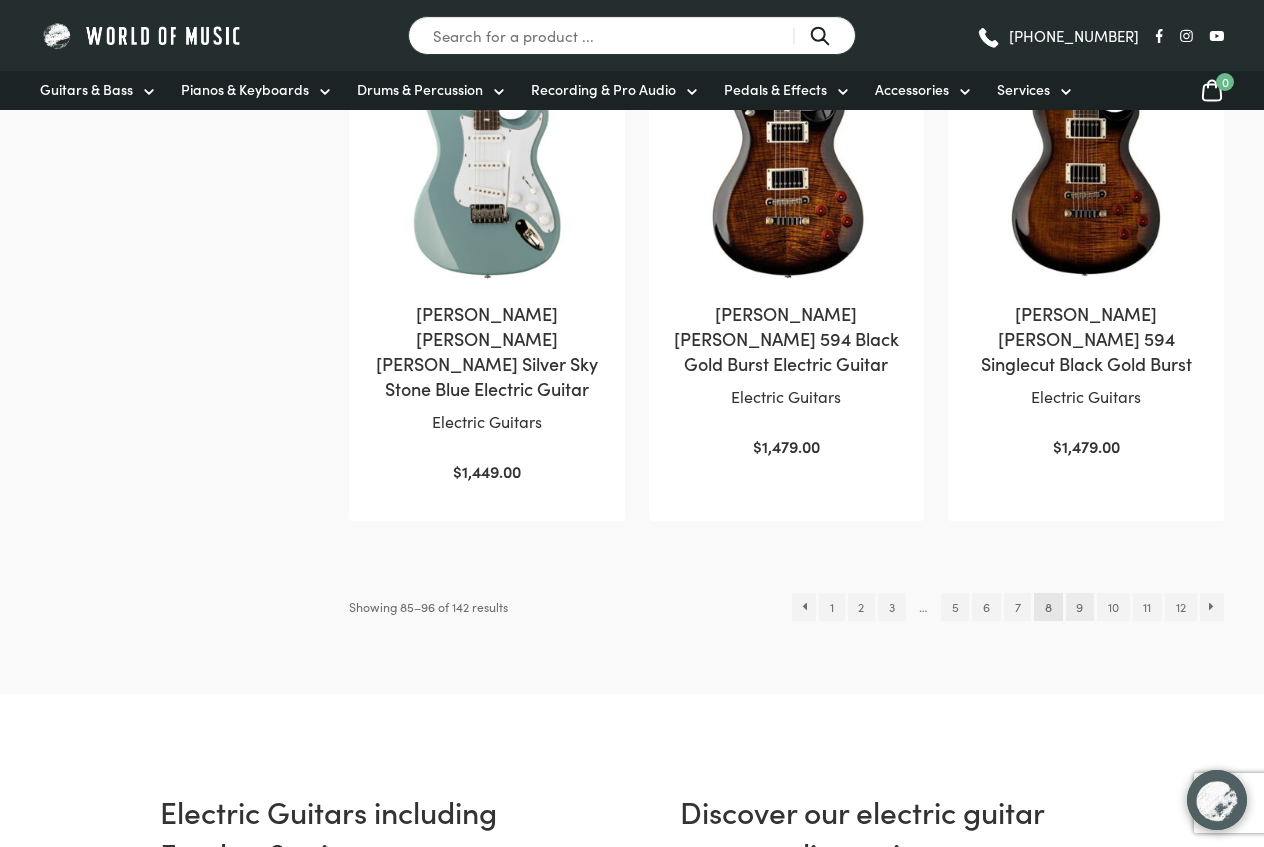 click on "9" at bounding box center (1080, 607) 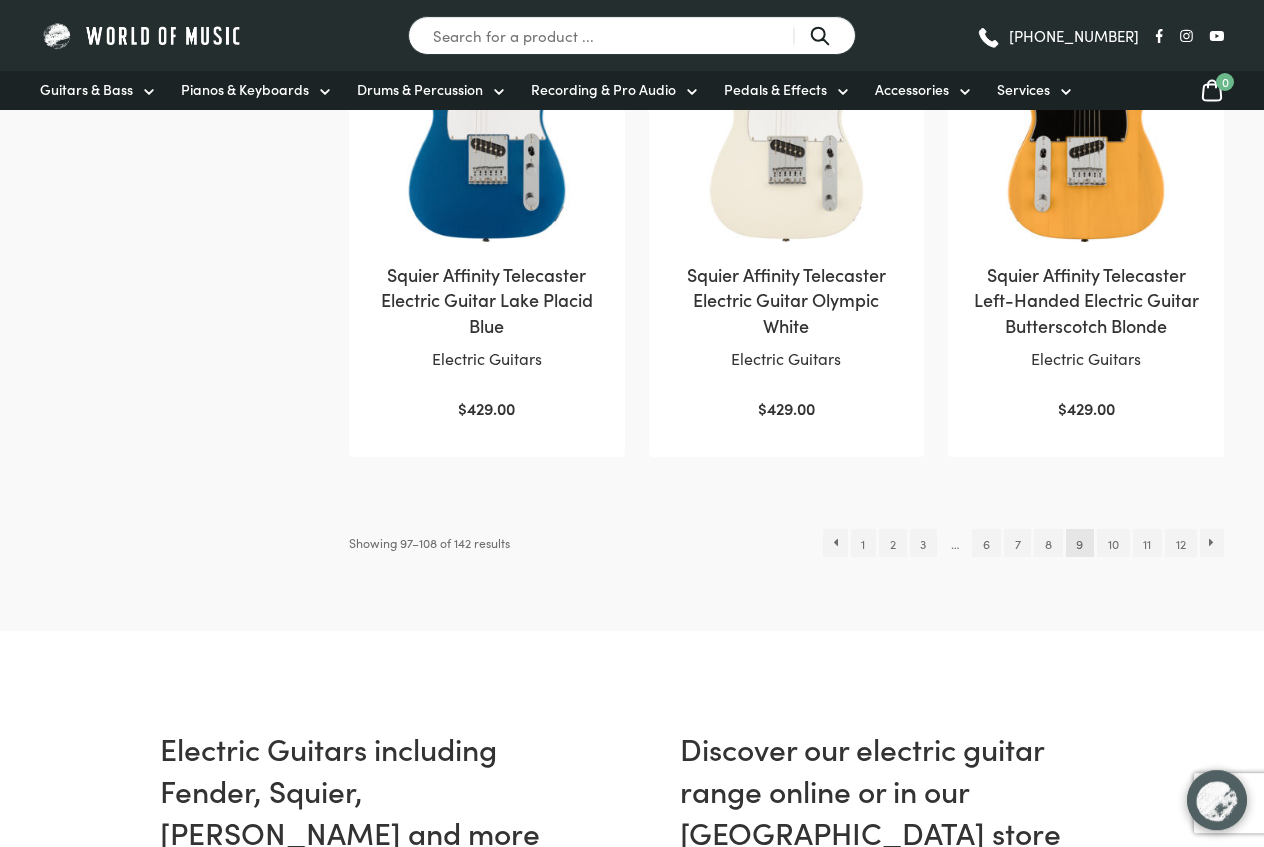 scroll, scrollTop: 2040, scrollLeft: 0, axis: vertical 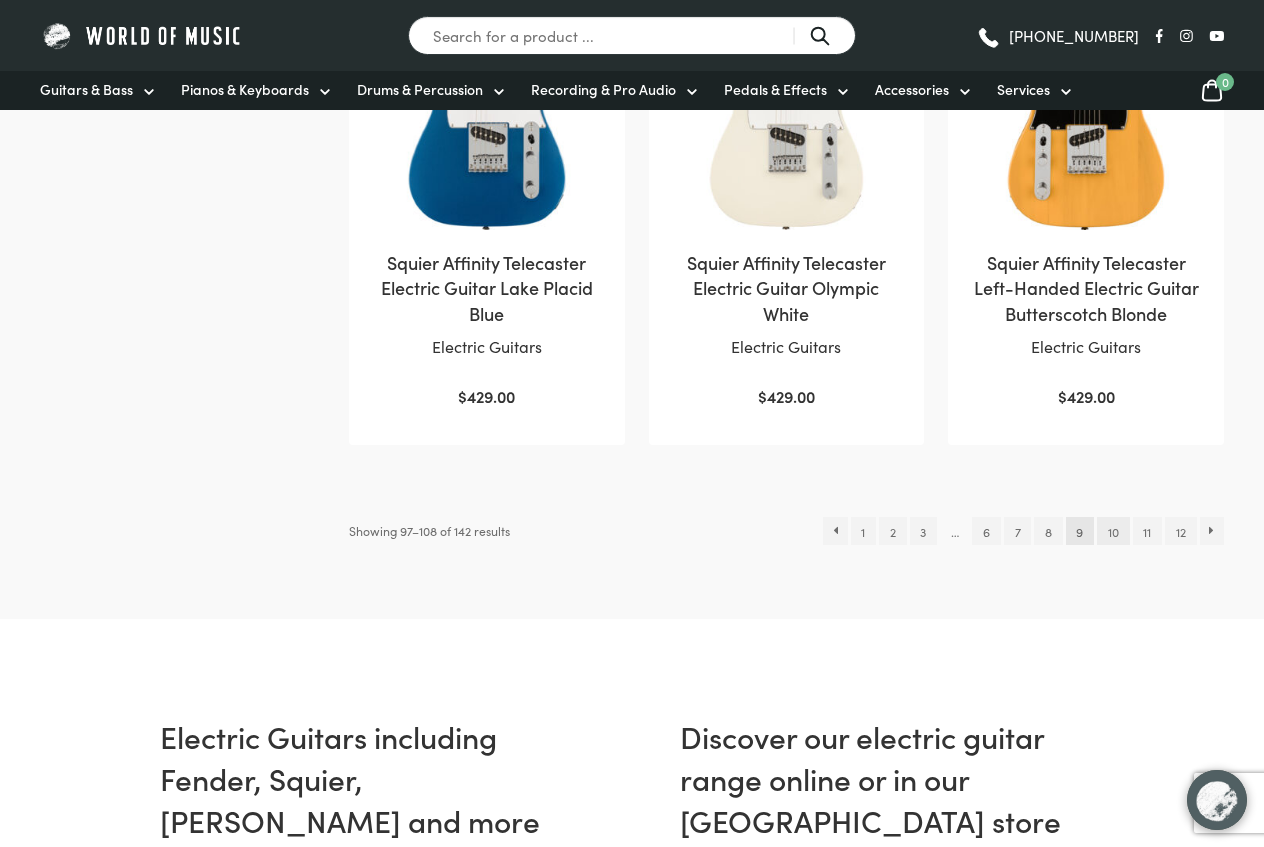 click on "10" at bounding box center [1113, 531] 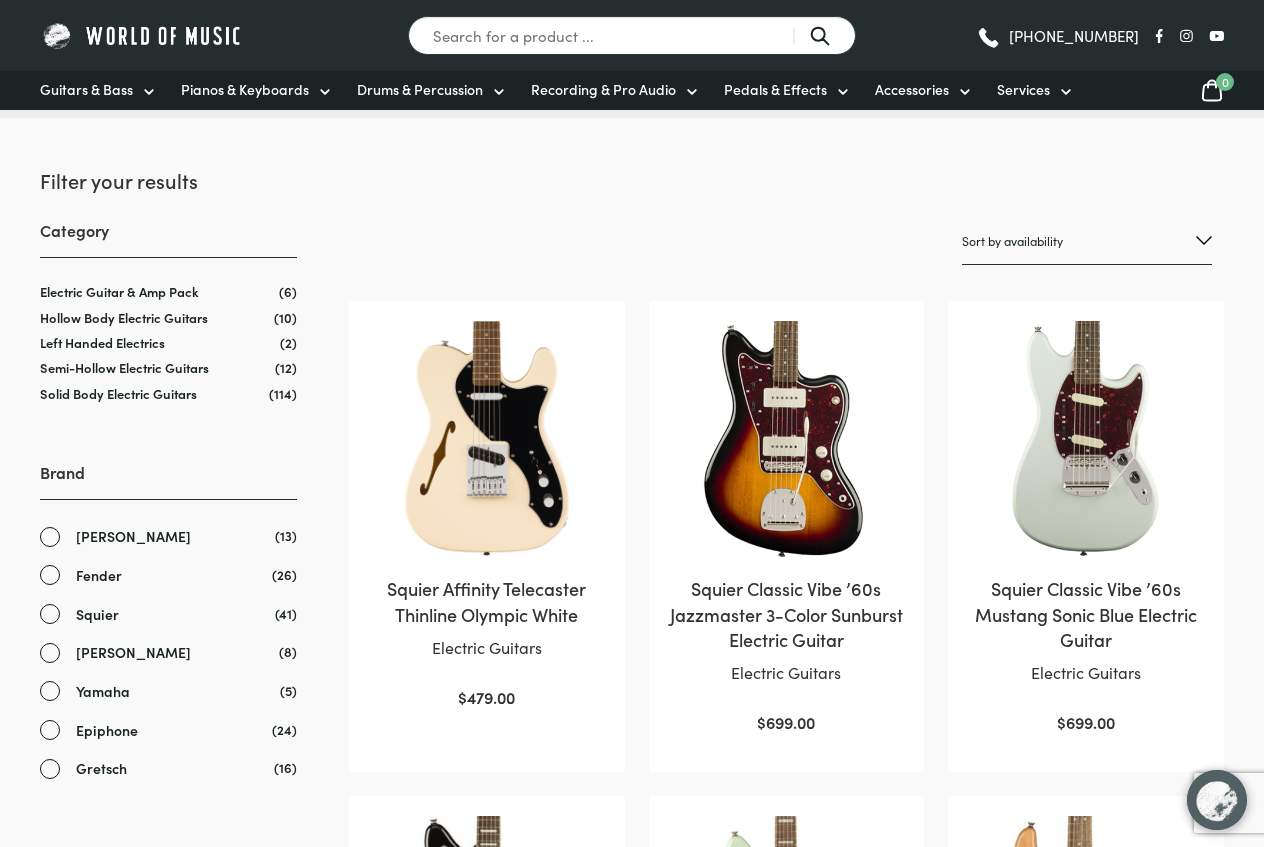 scroll, scrollTop: 0, scrollLeft: 0, axis: both 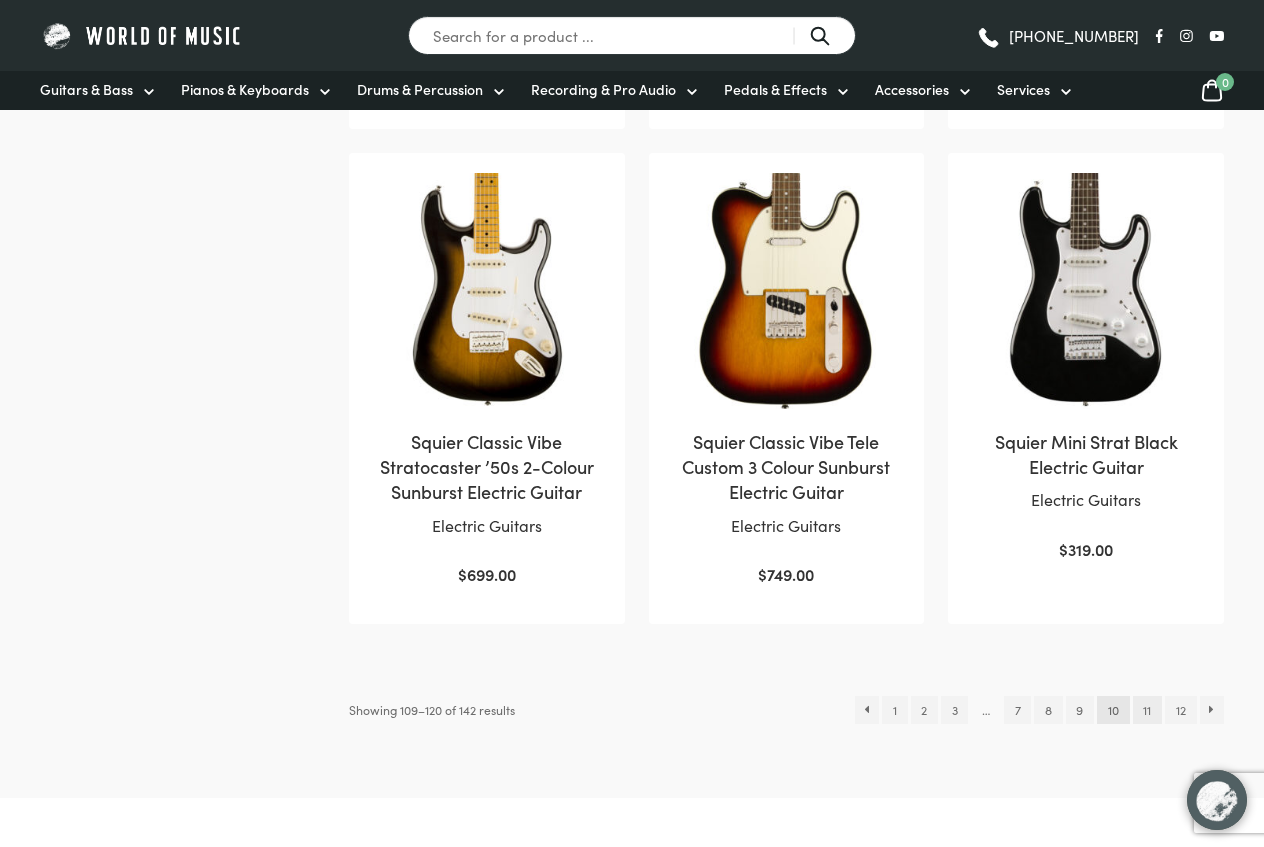 click on "11" at bounding box center (1147, 710) 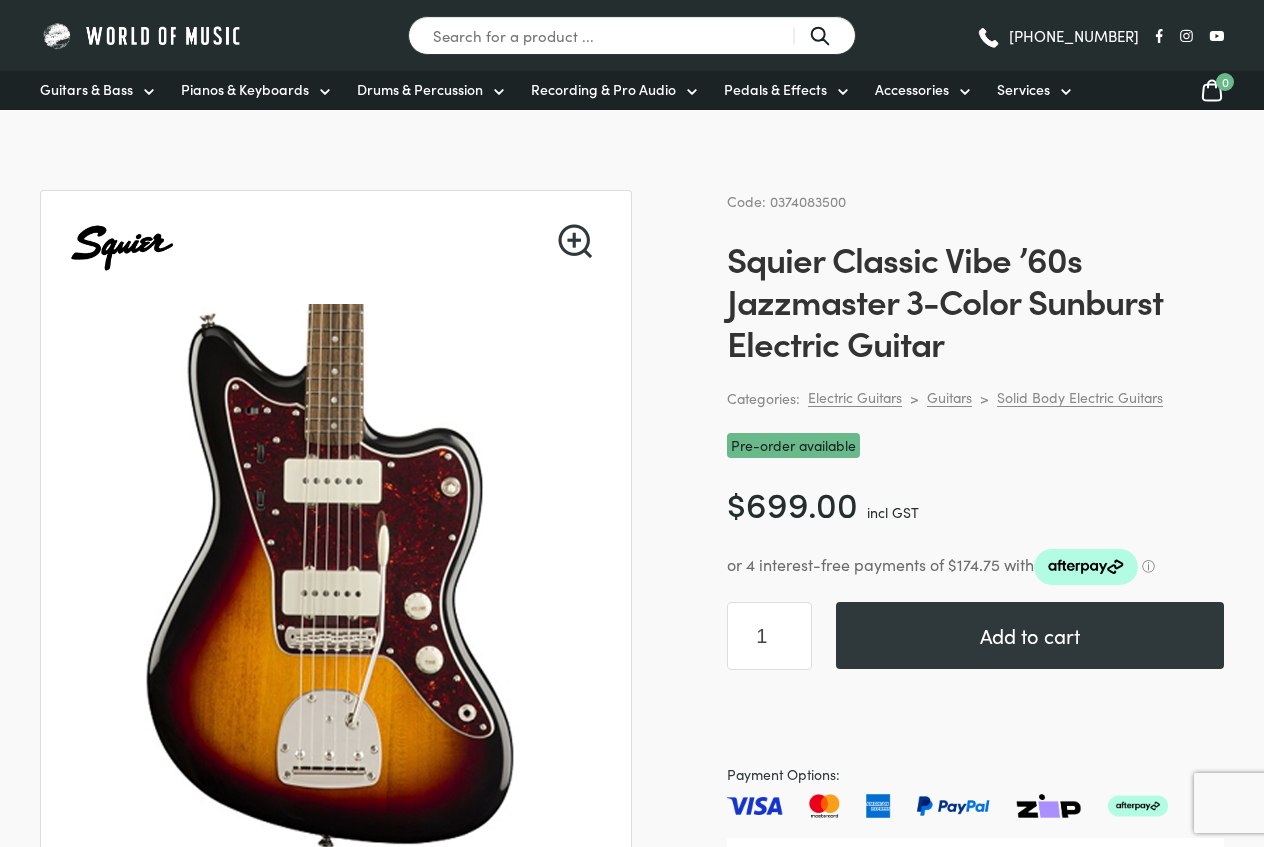 scroll, scrollTop: 0, scrollLeft: 0, axis: both 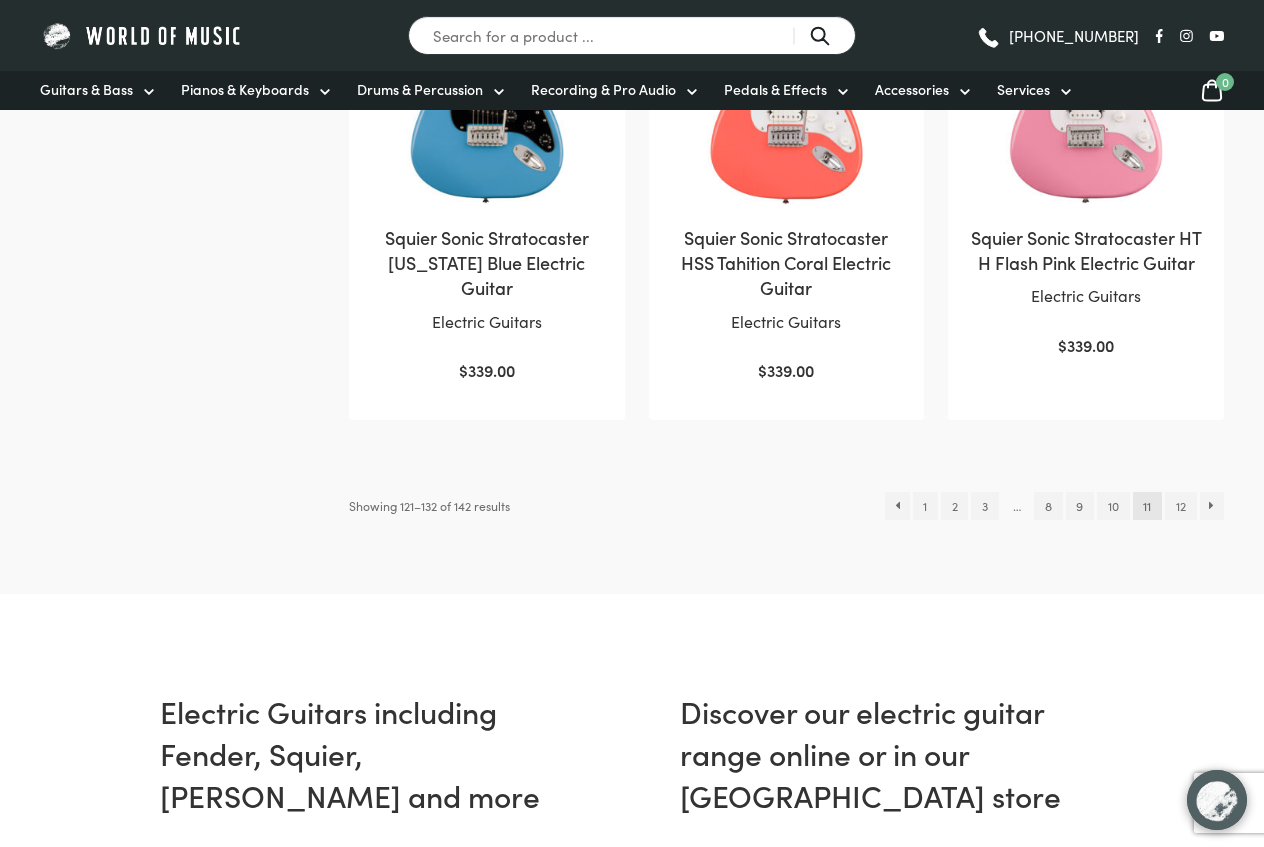 drag, startPoint x: 1182, startPoint y: 507, endPoint x: 1136, endPoint y: 507, distance: 46 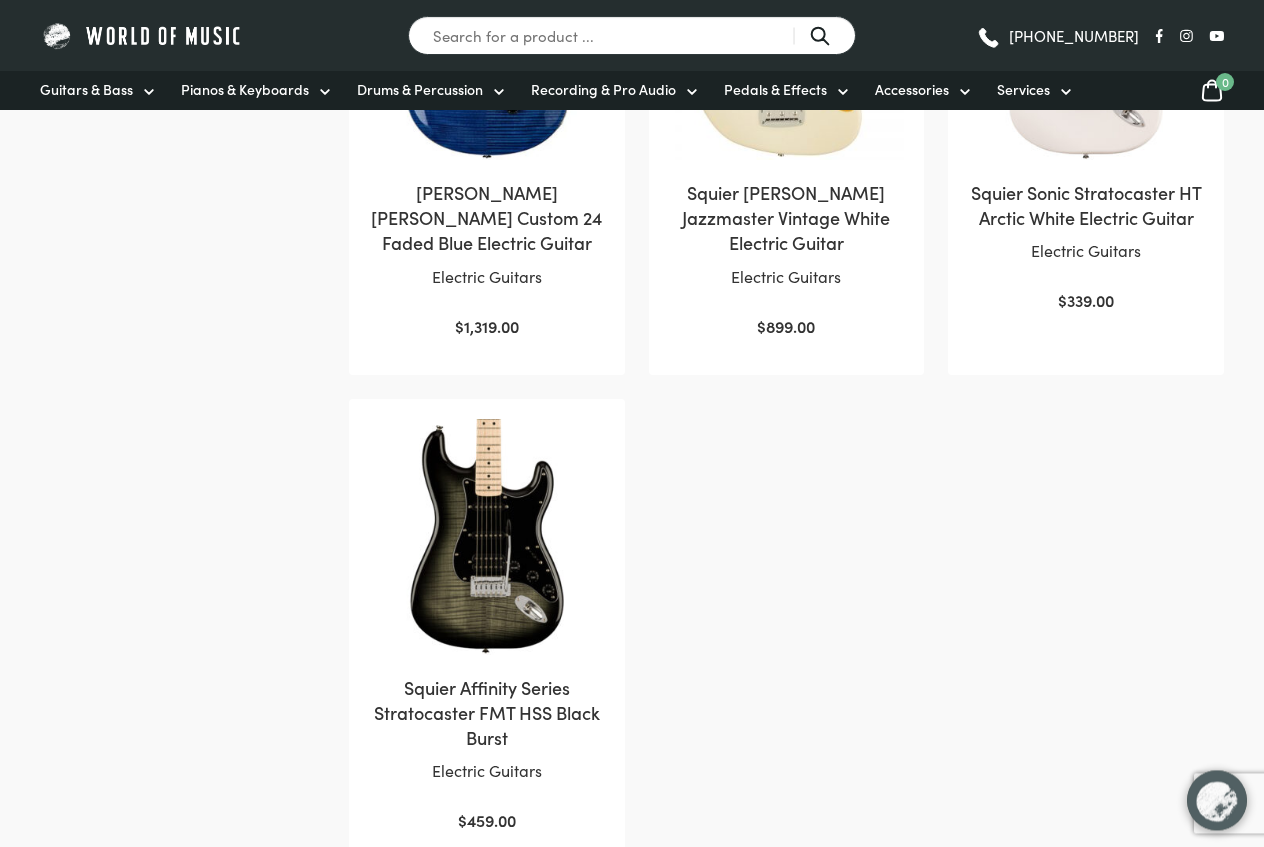 scroll, scrollTop: 1530, scrollLeft: 0, axis: vertical 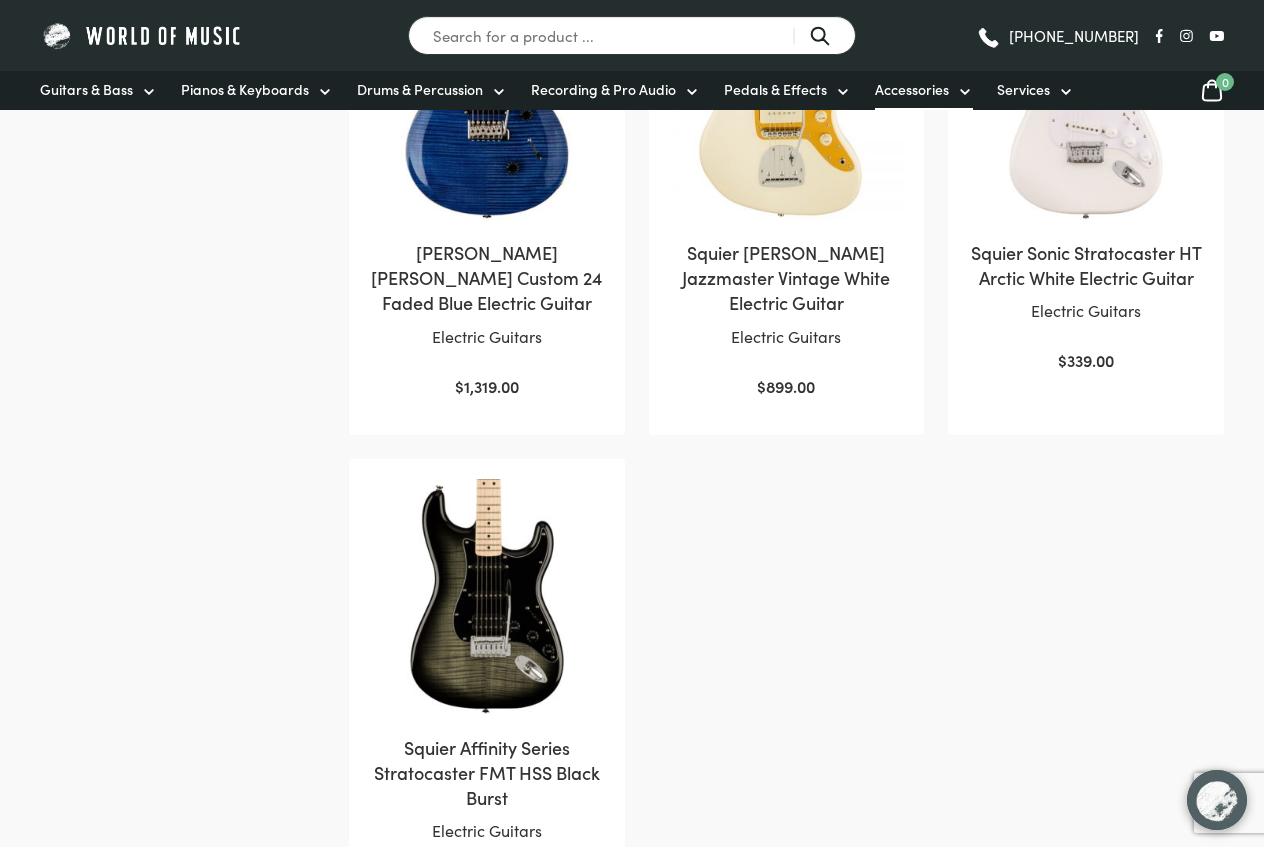 click 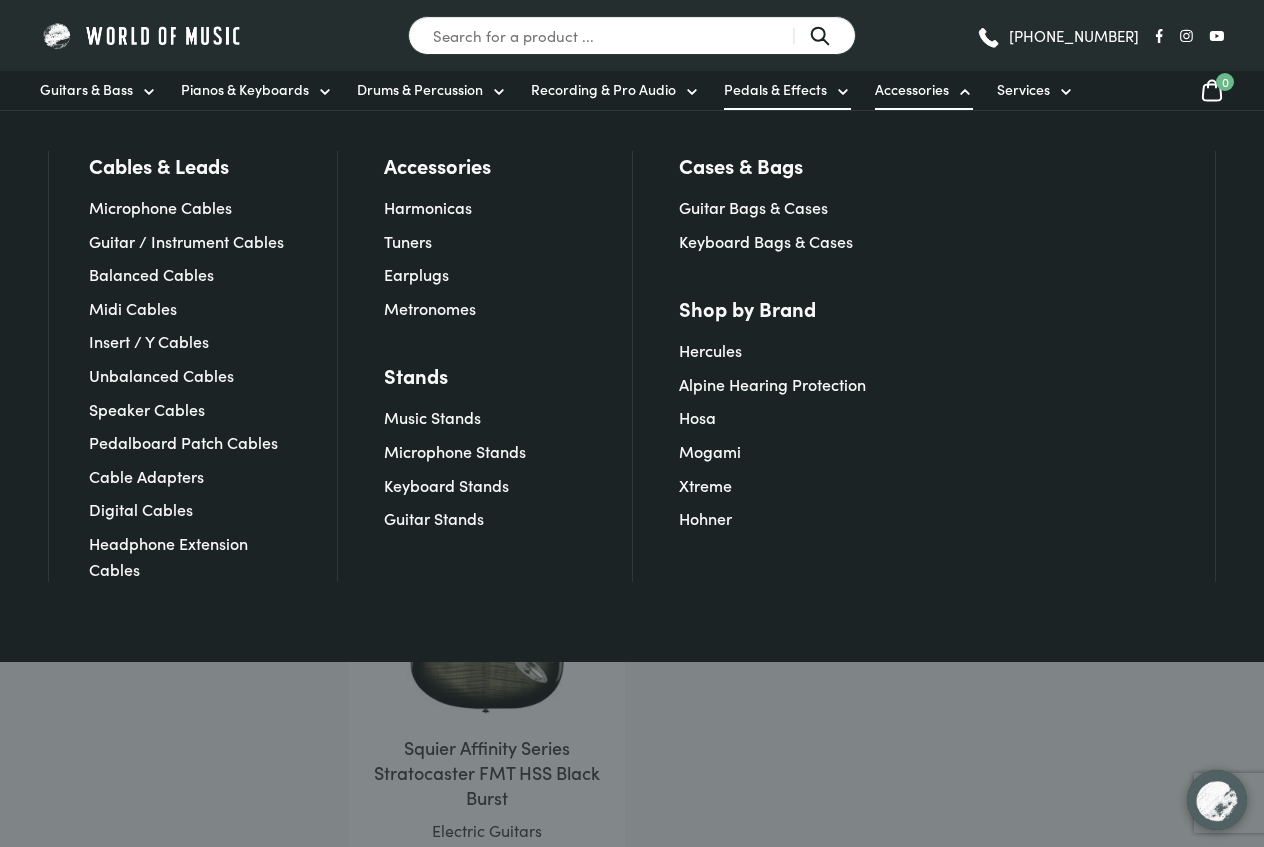 click 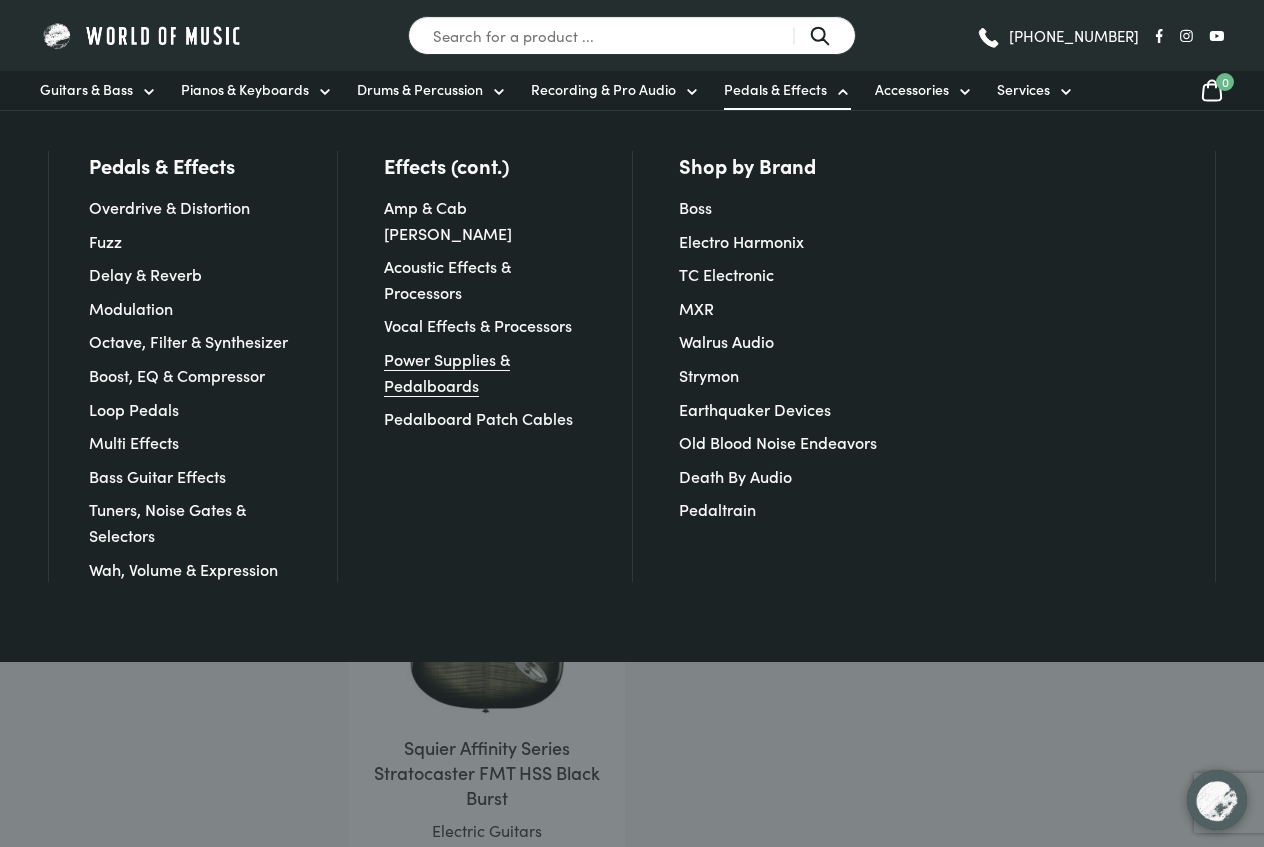 click on "Power Supplies & Pedalboards" at bounding box center (447, 372) 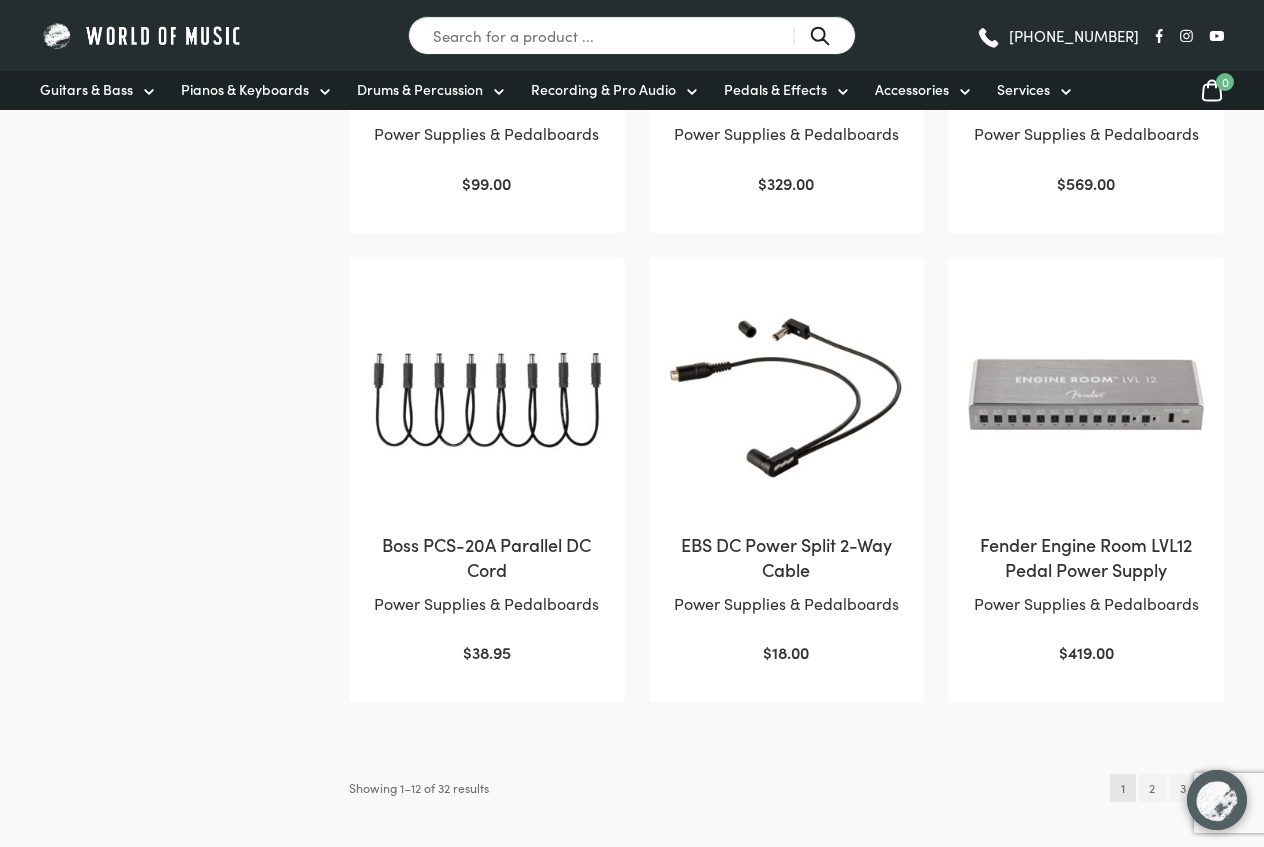 scroll, scrollTop: 1734, scrollLeft: 0, axis: vertical 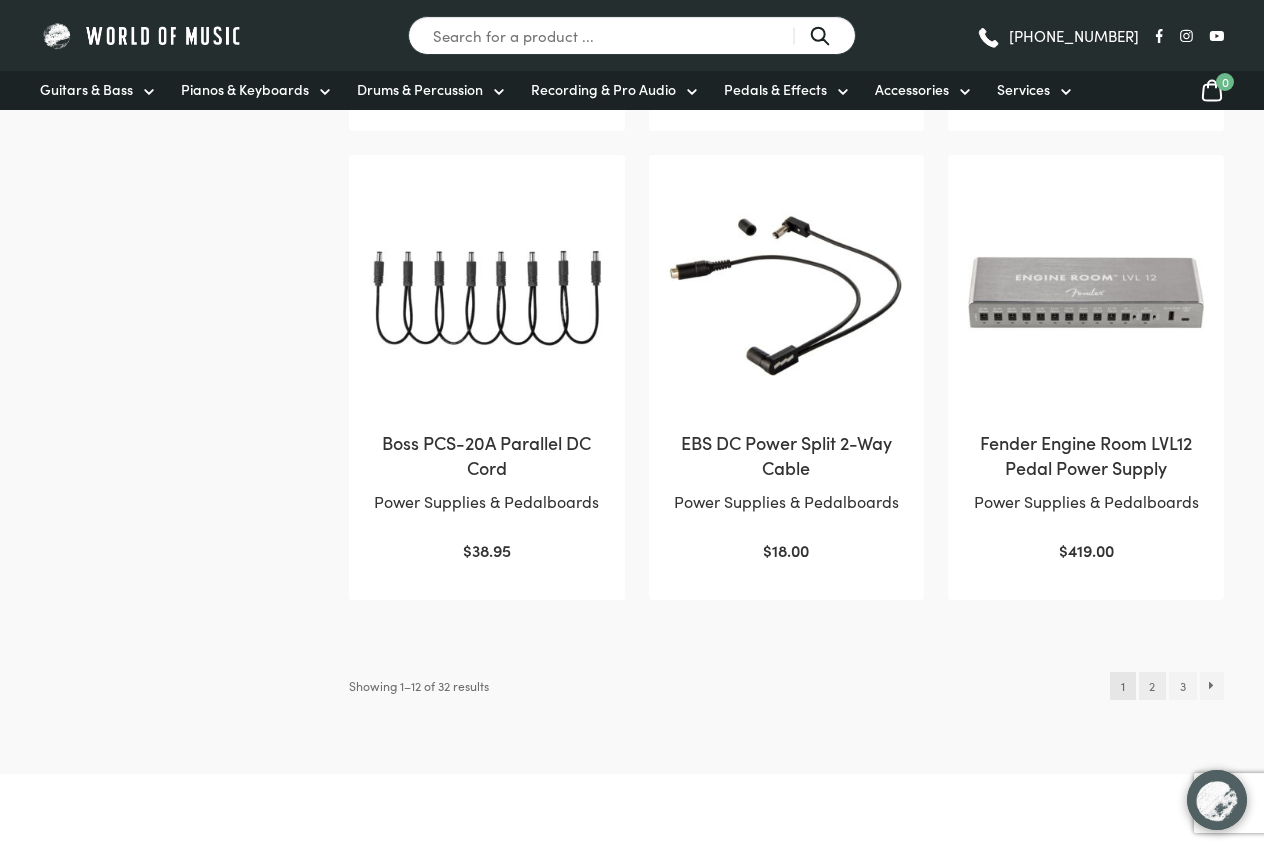 click on "2" at bounding box center [1152, 686] 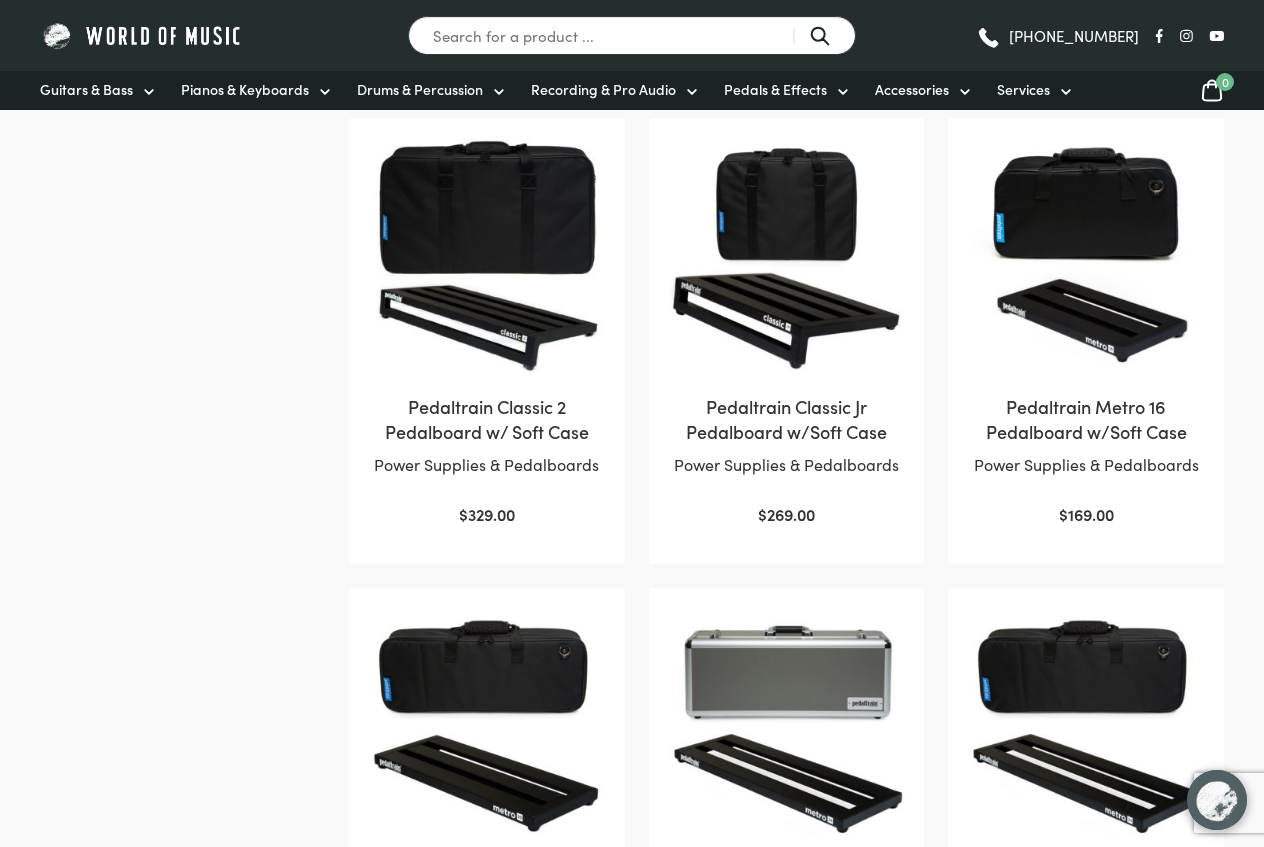 scroll, scrollTop: 1734, scrollLeft: 0, axis: vertical 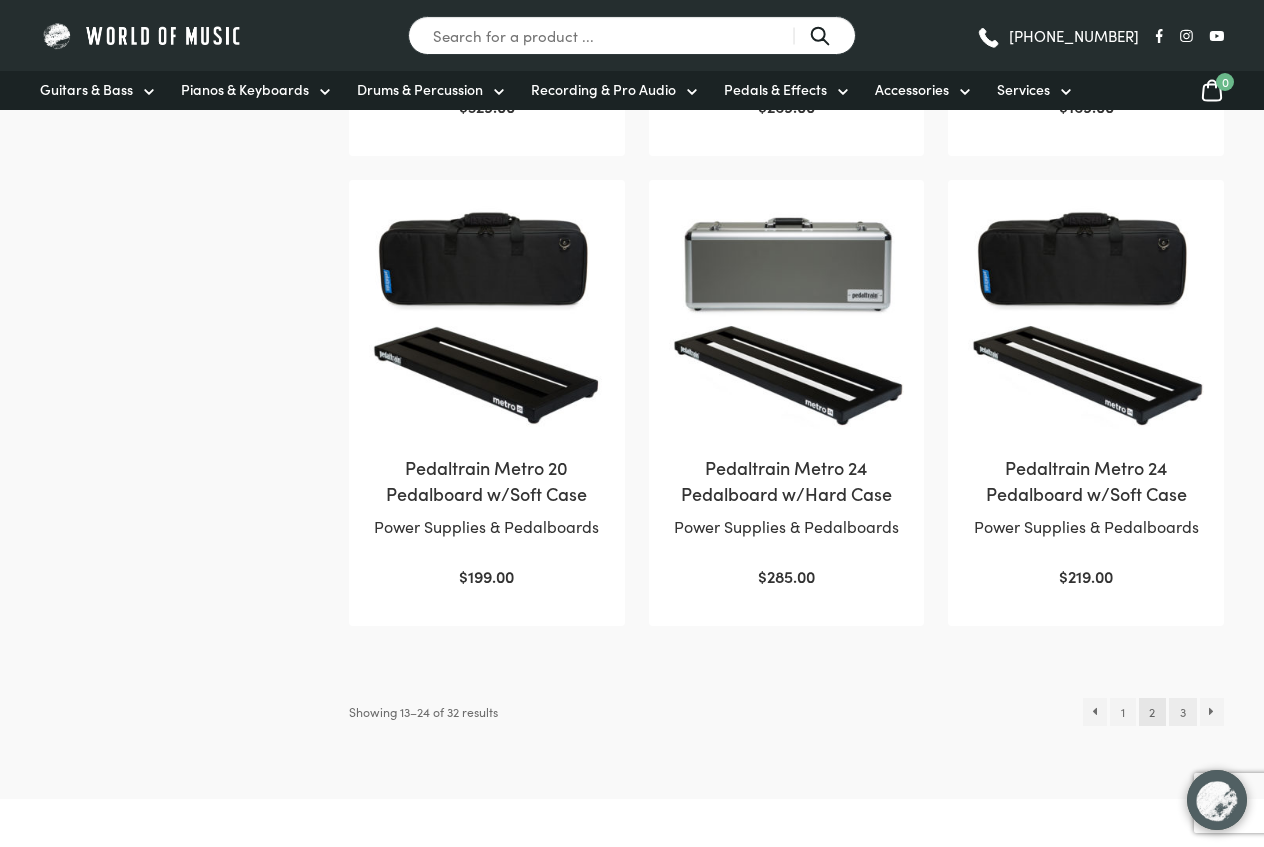 click on "3" at bounding box center [1182, 712] 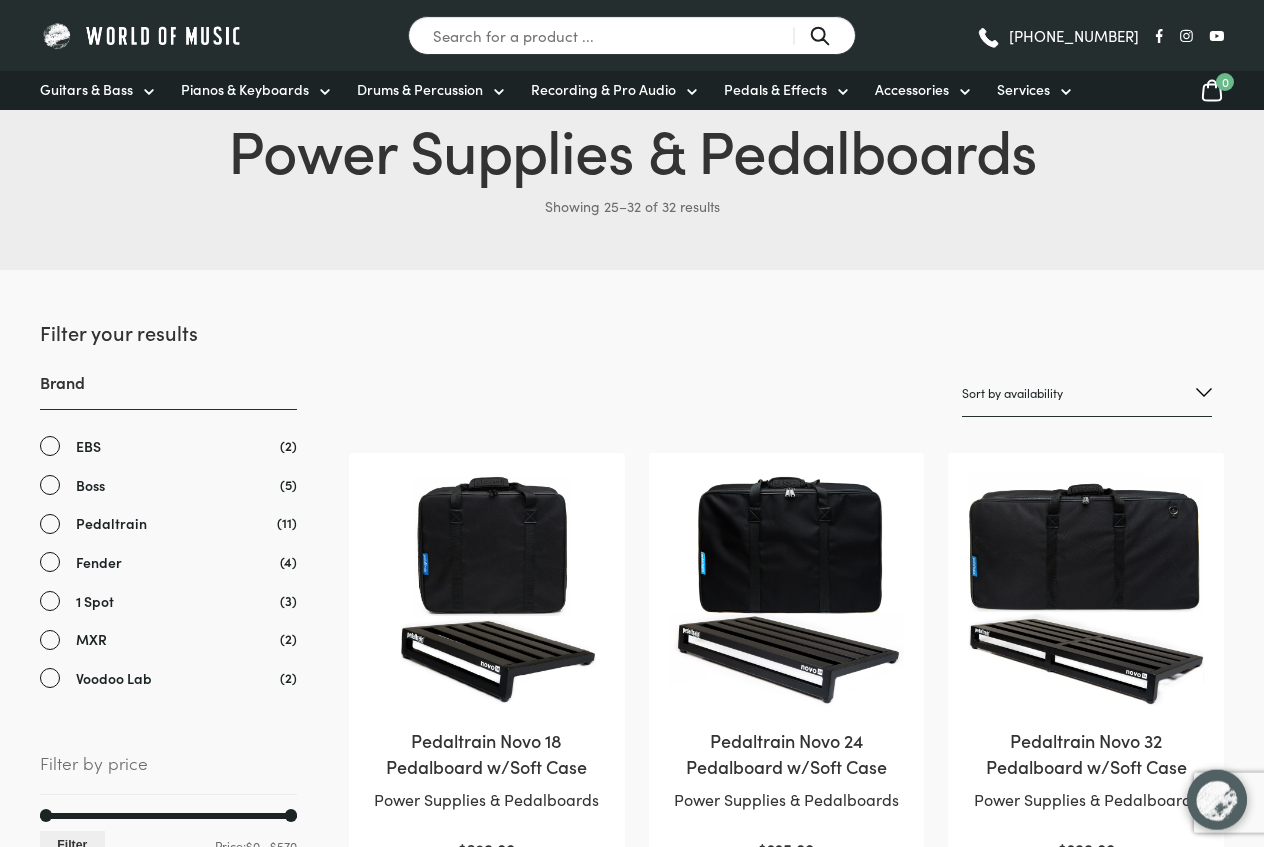 scroll, scrollTop: 0, scrollLeft: 0, axis: both 